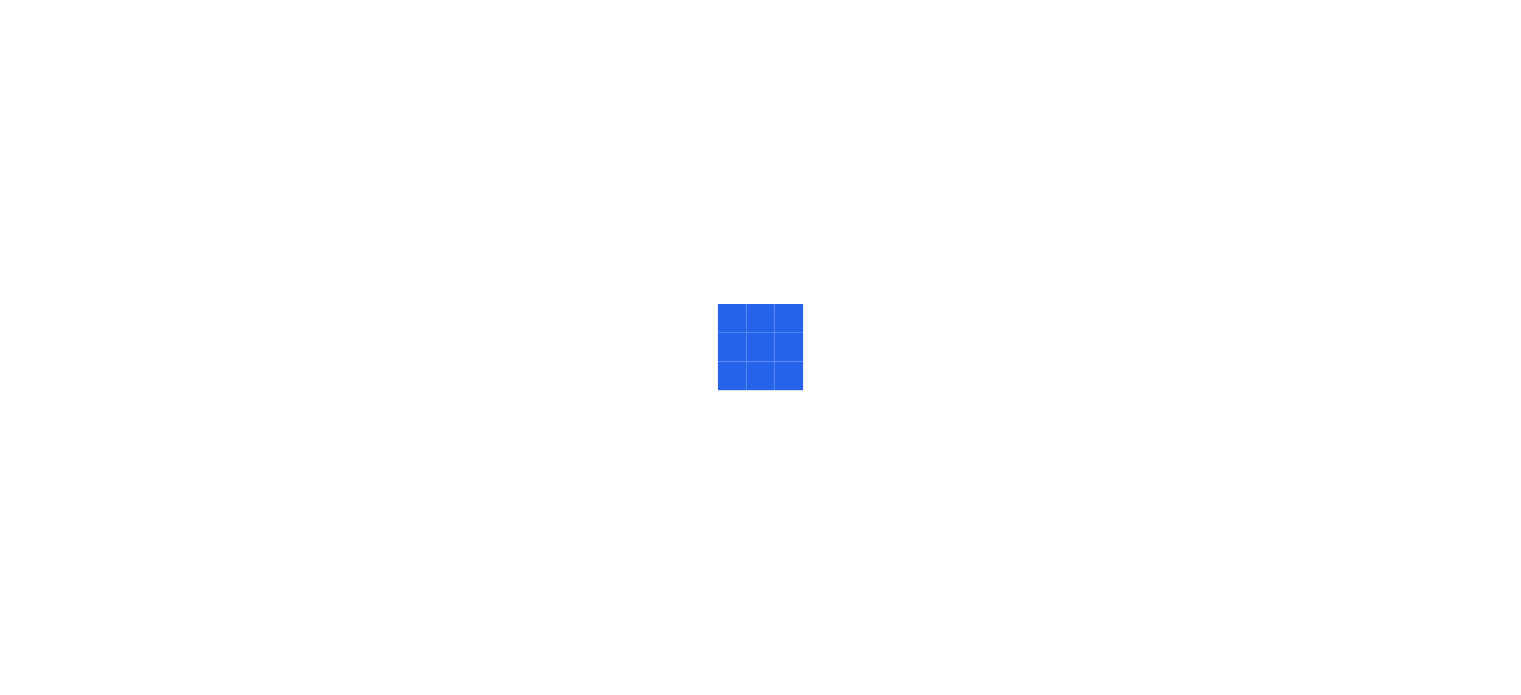 scroll, scrollTop: 0, scrollLeft: 0, axis: both 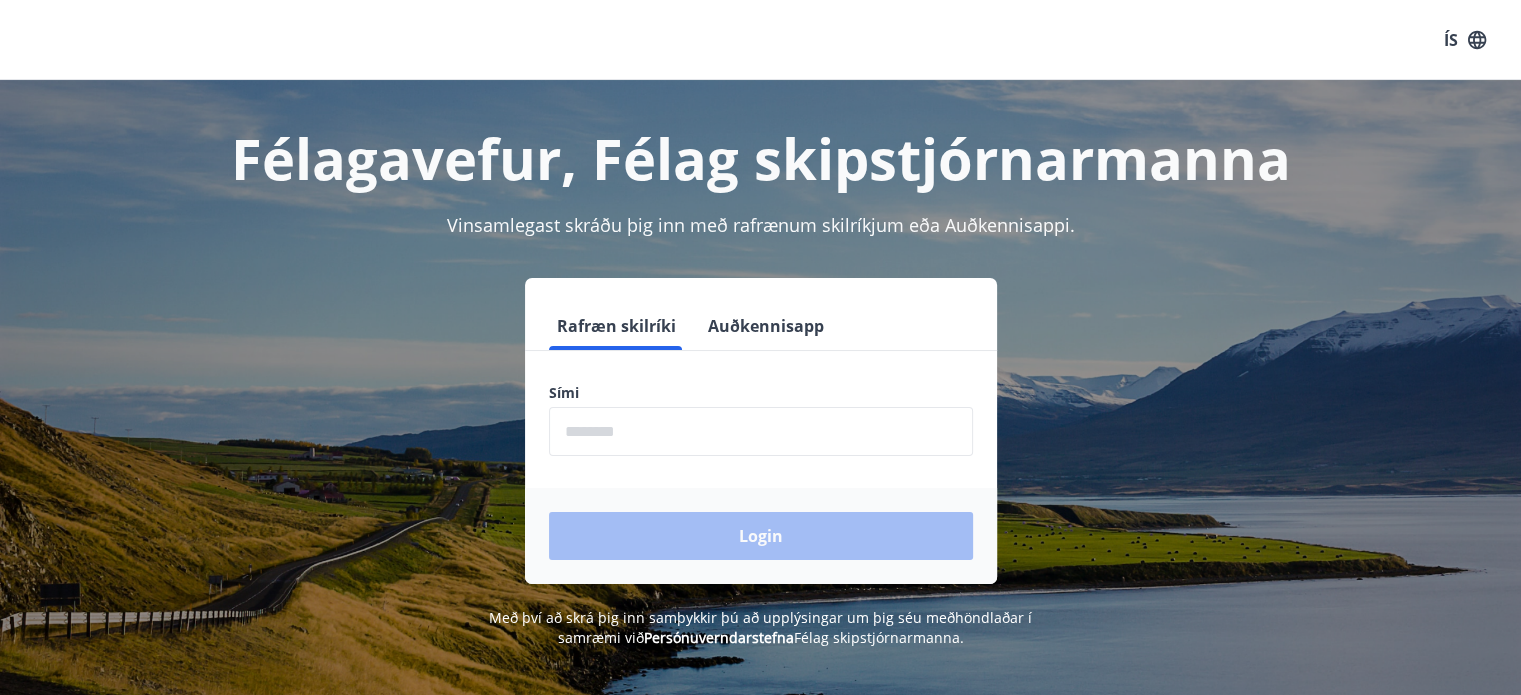 click at bounding box center (761, 431) 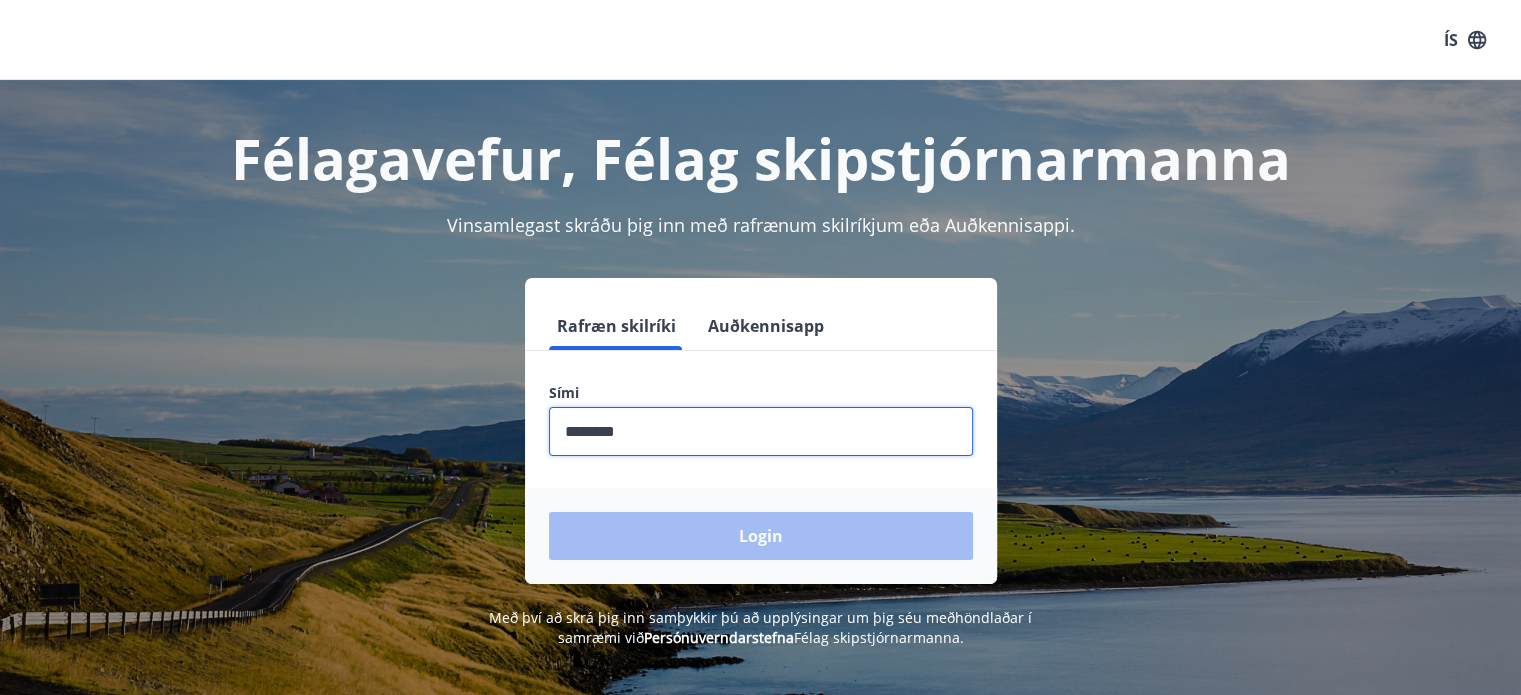 click on "Login" at bounding box center [761, 536] 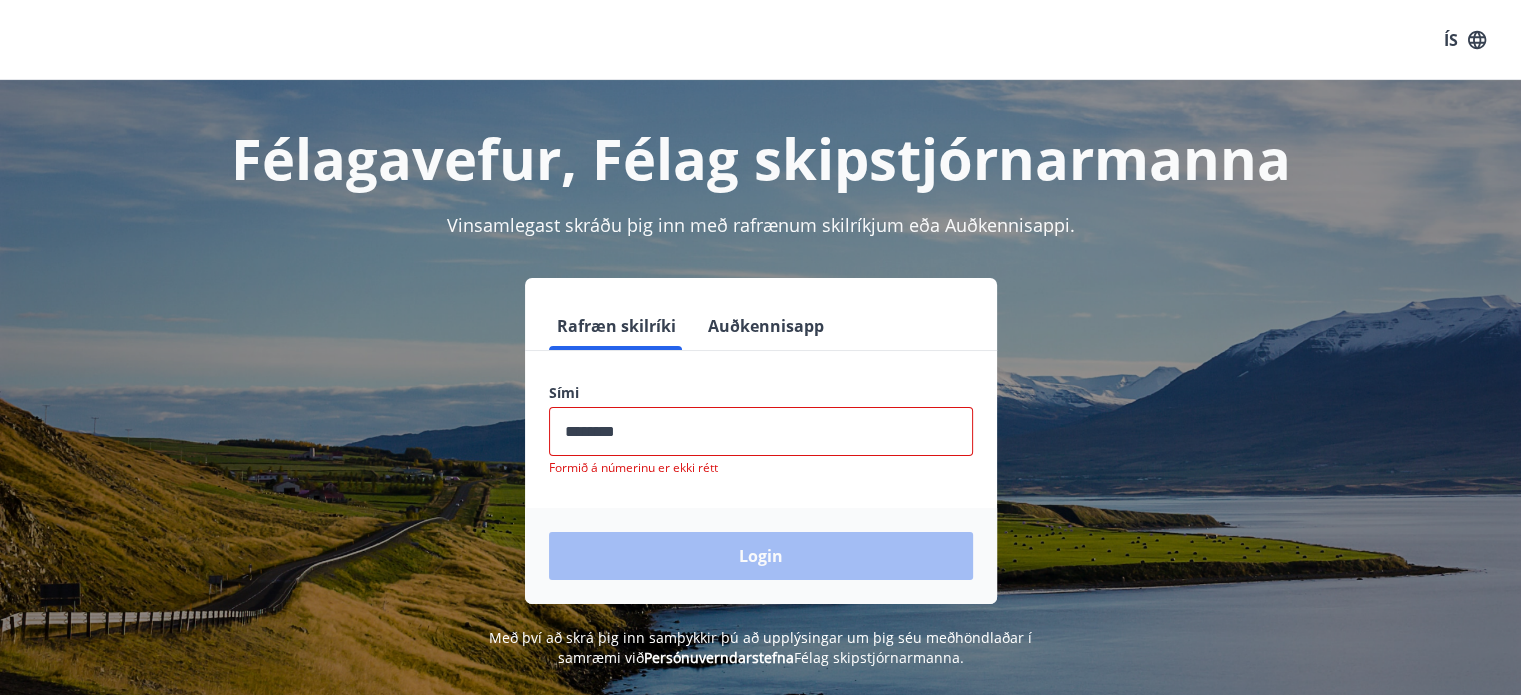 click at bounding box center [761, 431] 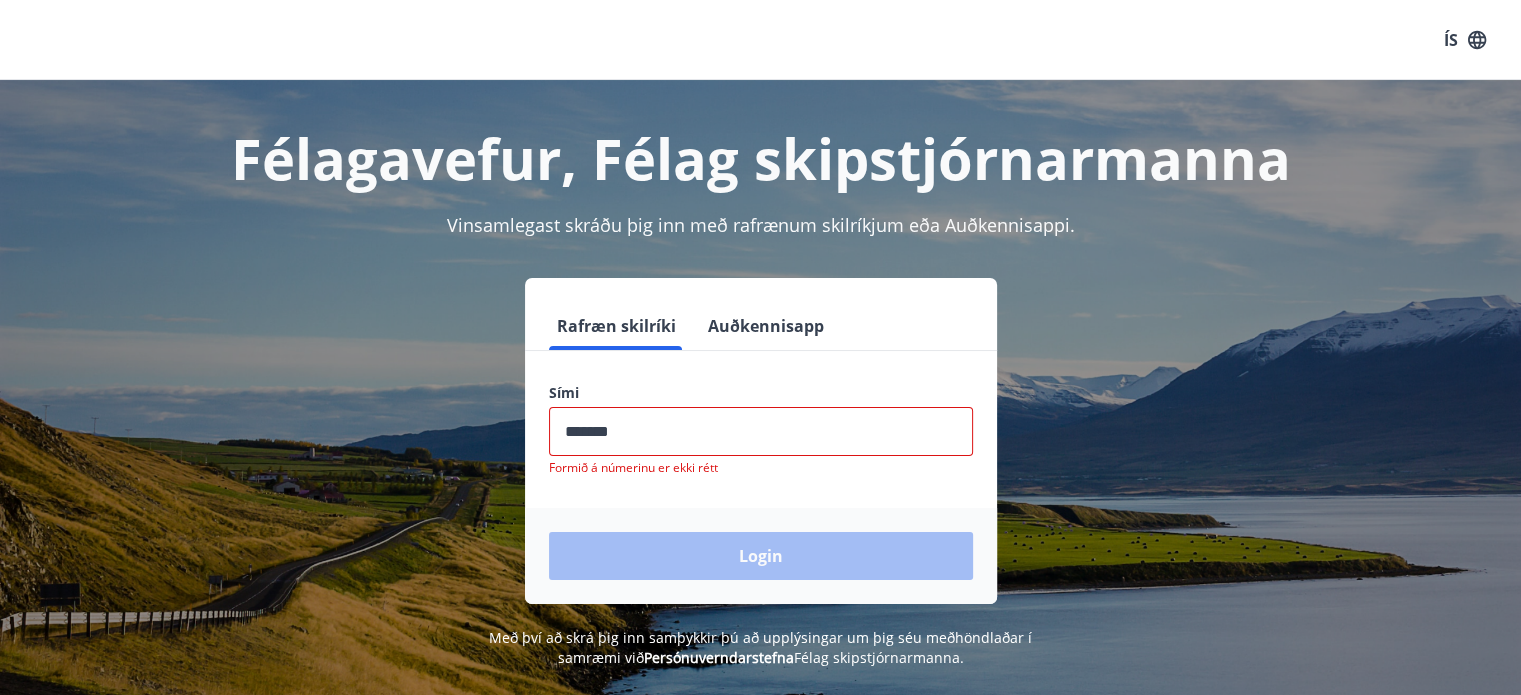 click at bounding box center (761, 431) 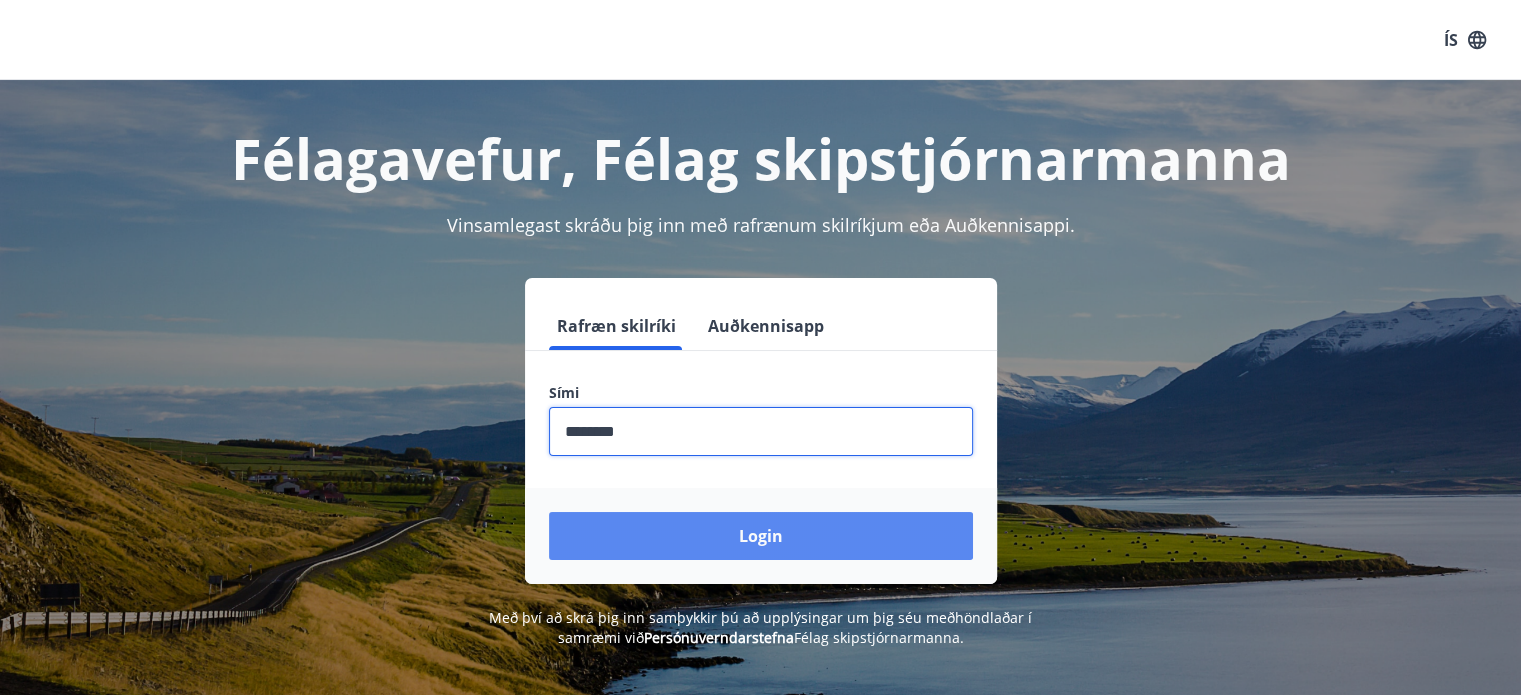 type on "********" 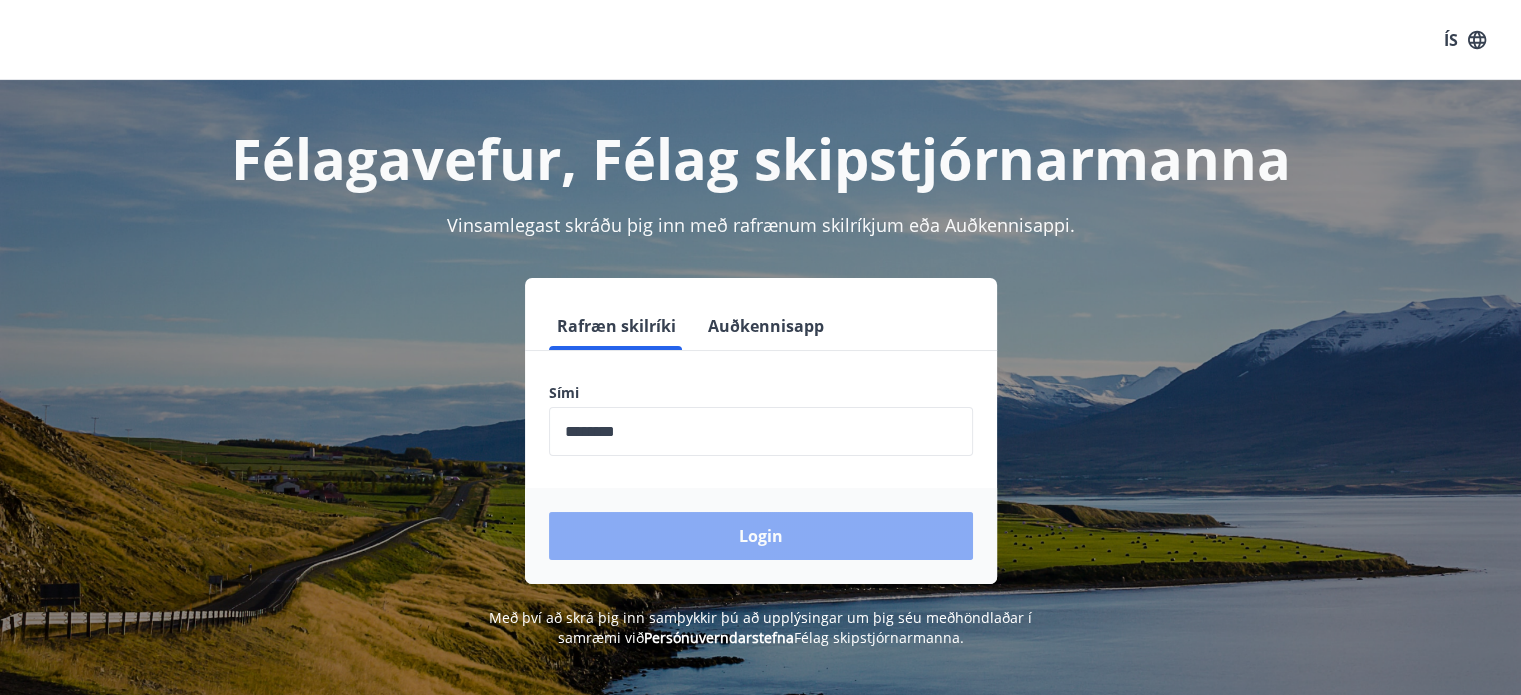 click on "Login" at bounding box center (761, 536) 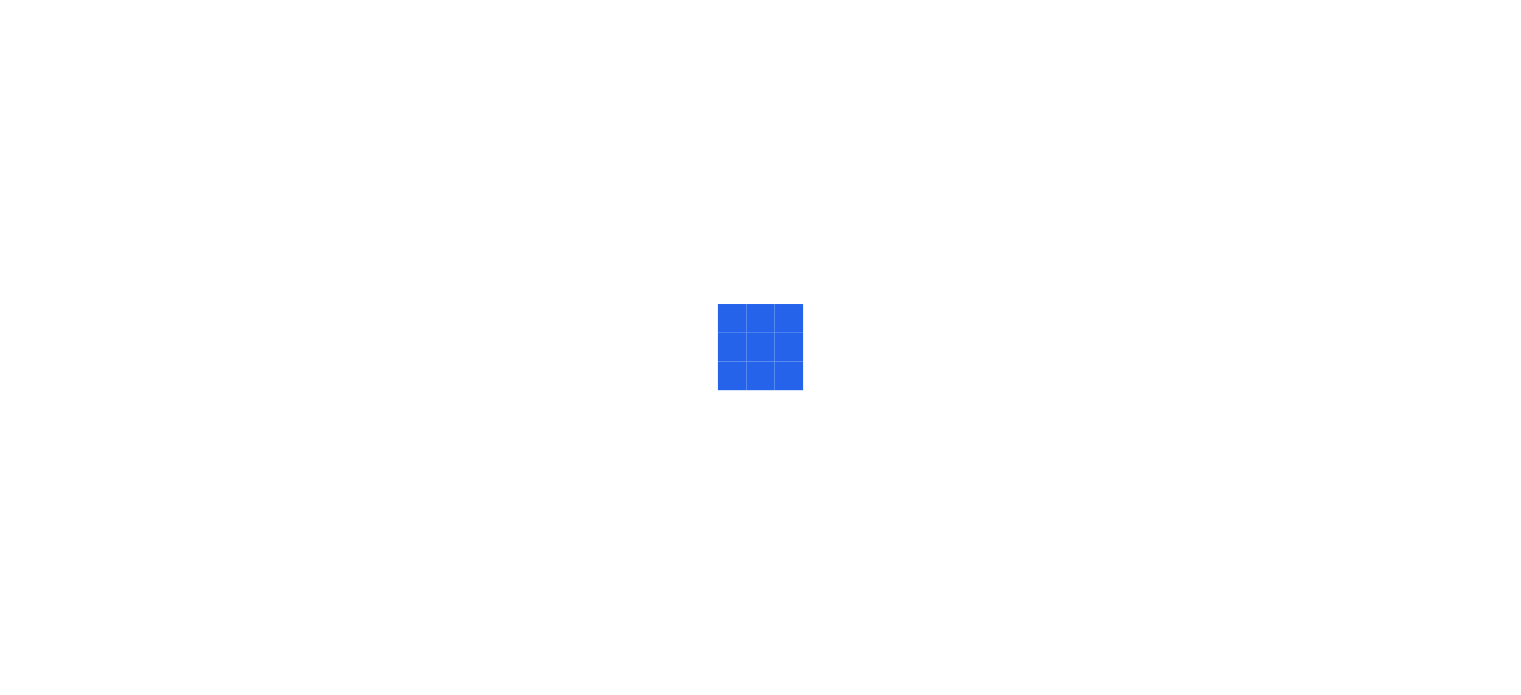 scroll, scrollTop: 0, scrollLeft: 0, axis: both 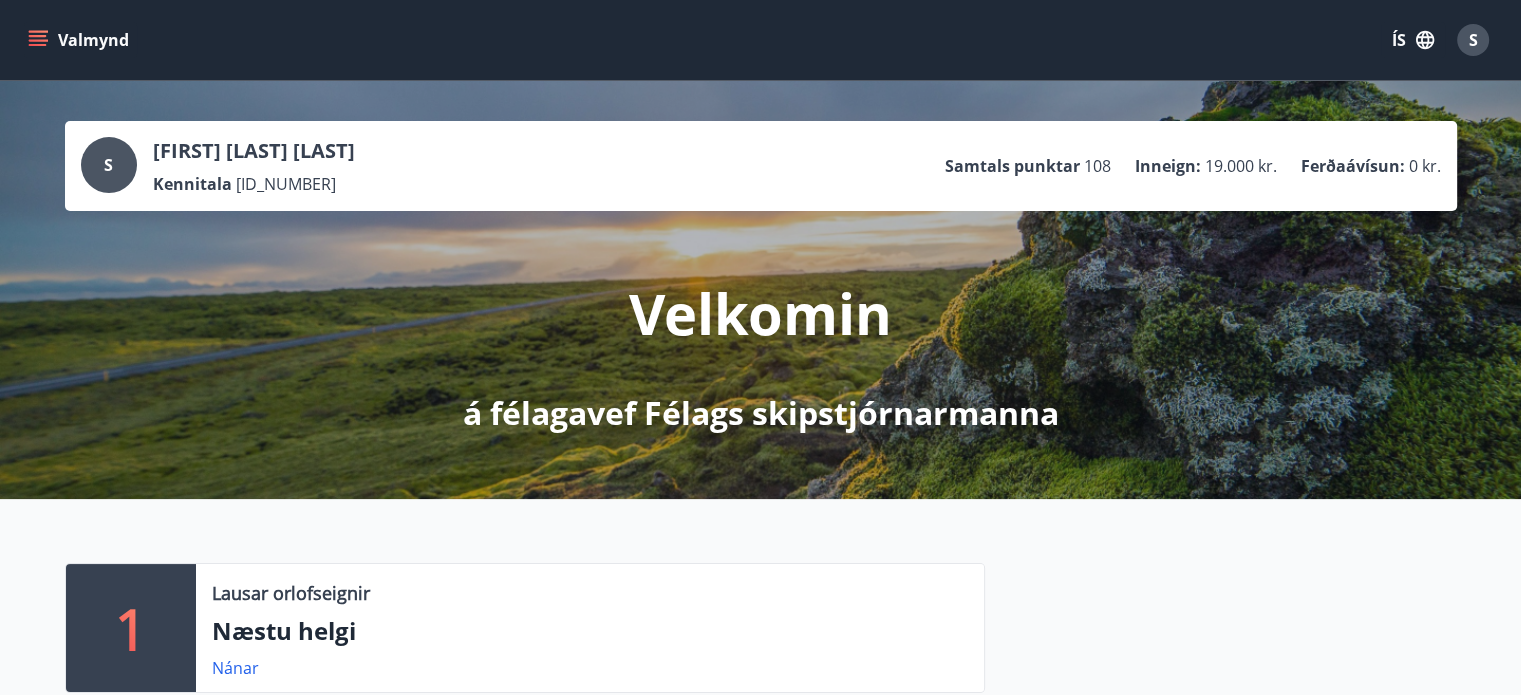 click on "Valmynd" at bounding box center [80, 40] 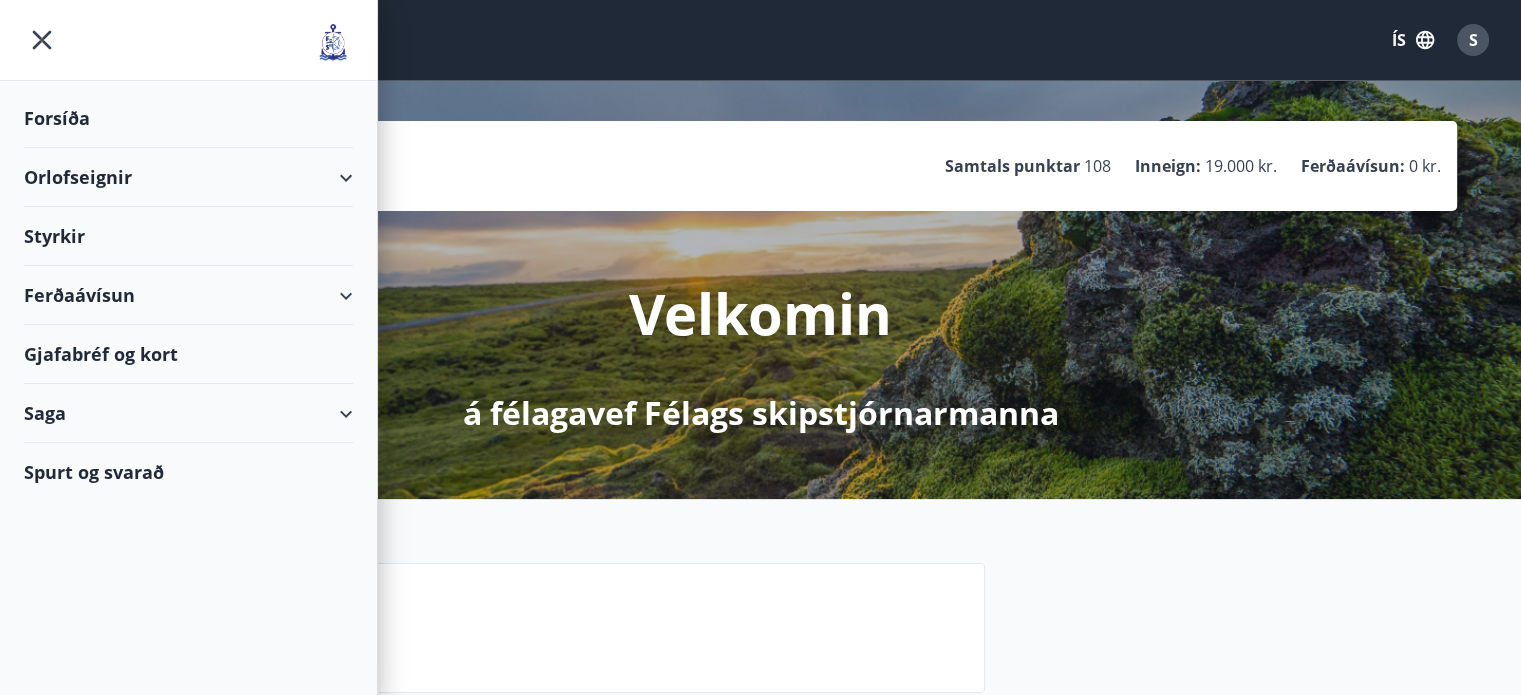 click on "Orlofseignir" at bounding box center (188, 177) 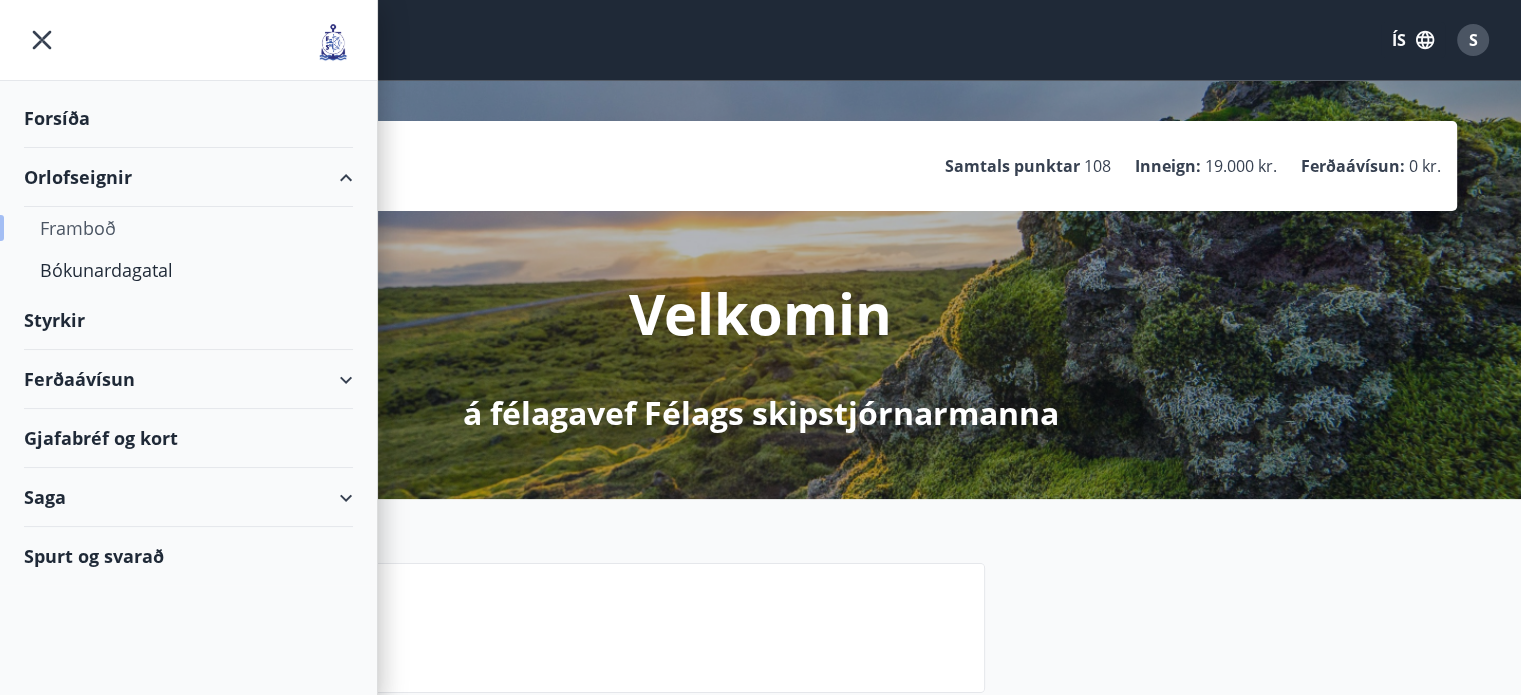 click on "Framboð" at bounding box center (188, 228) 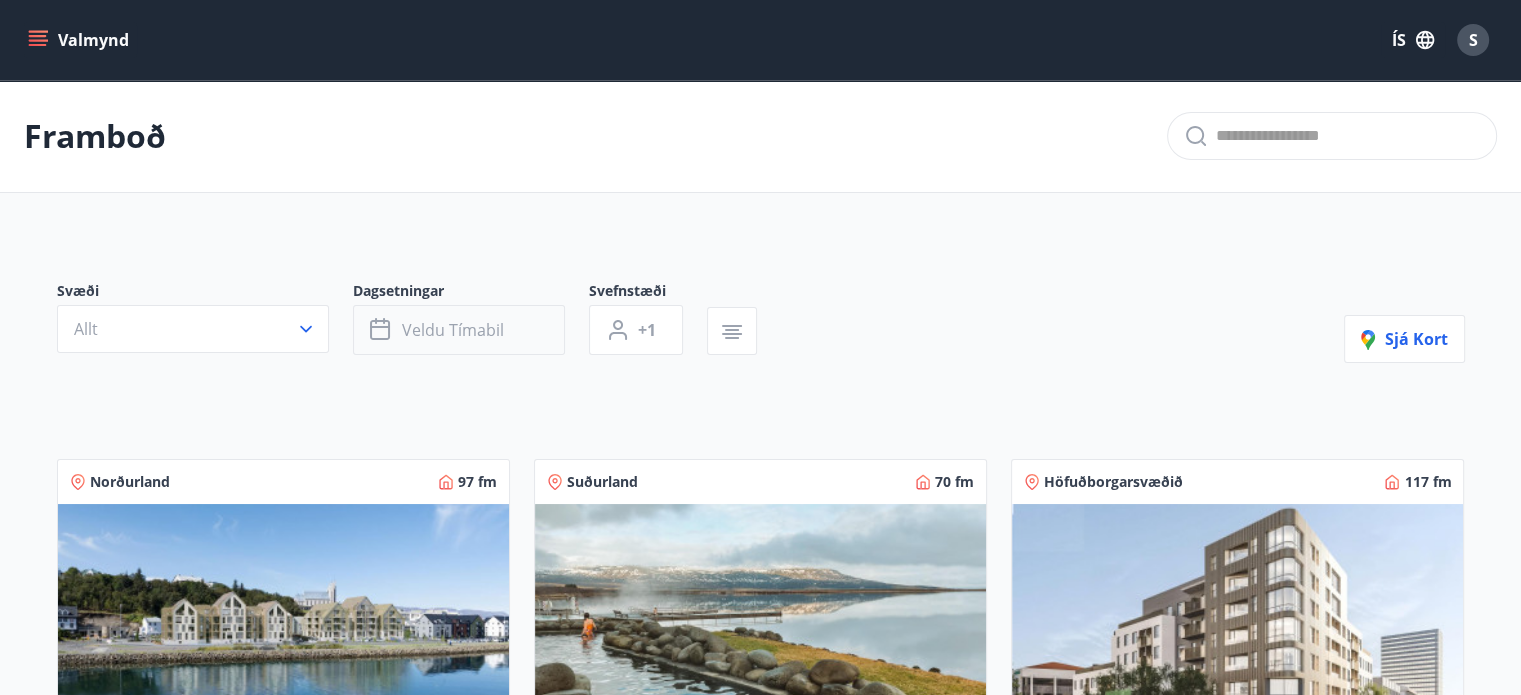 click on "Veldu tímabil" at bounding box center [453, 330] 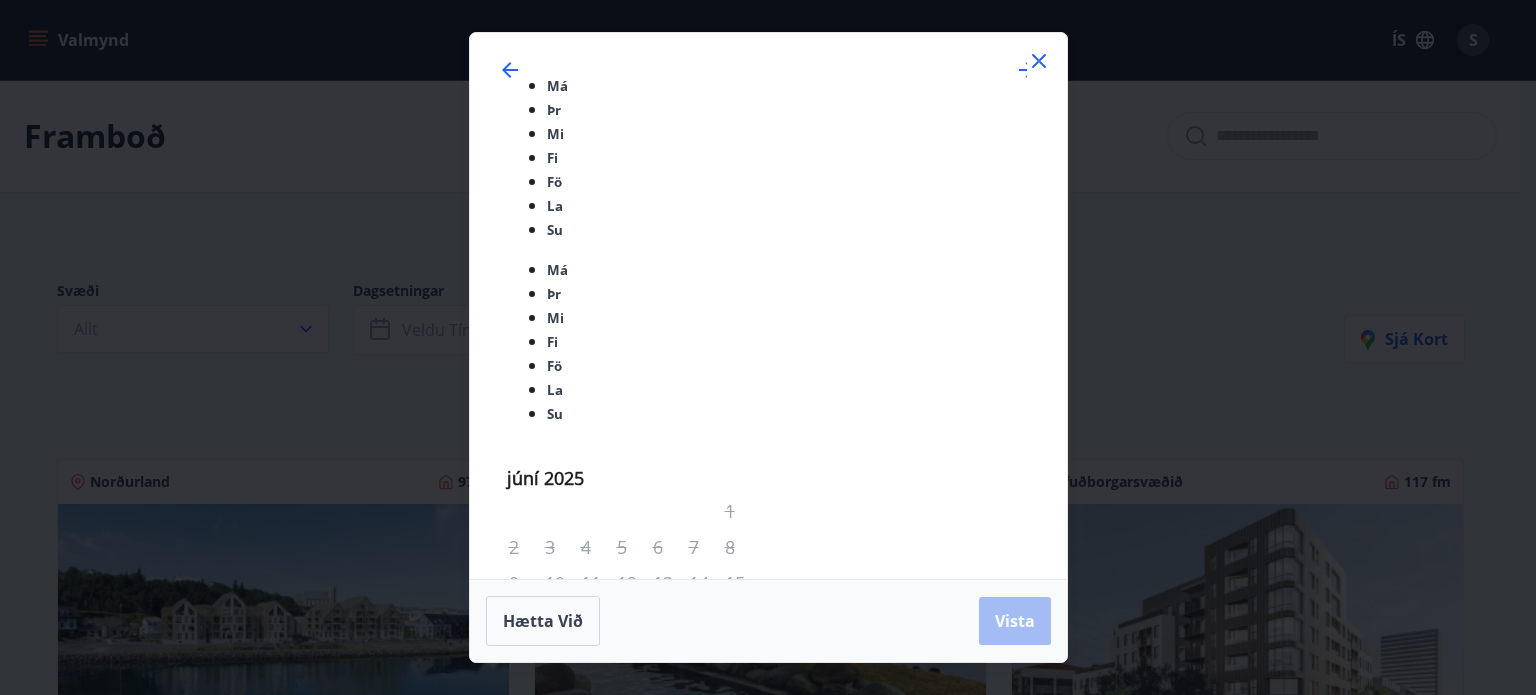 click on "28" at bounding box center (526, 983) 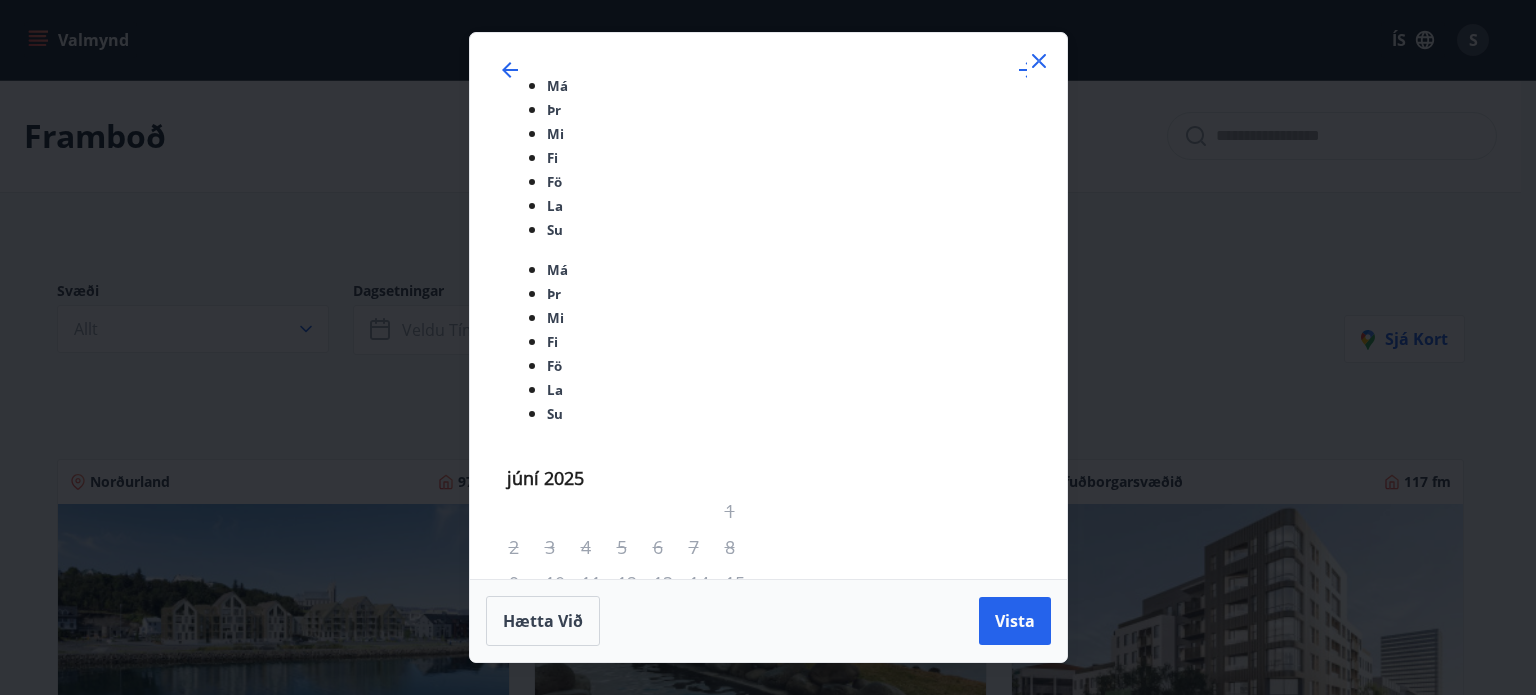 click on "31" at bounding box center (634, 983) 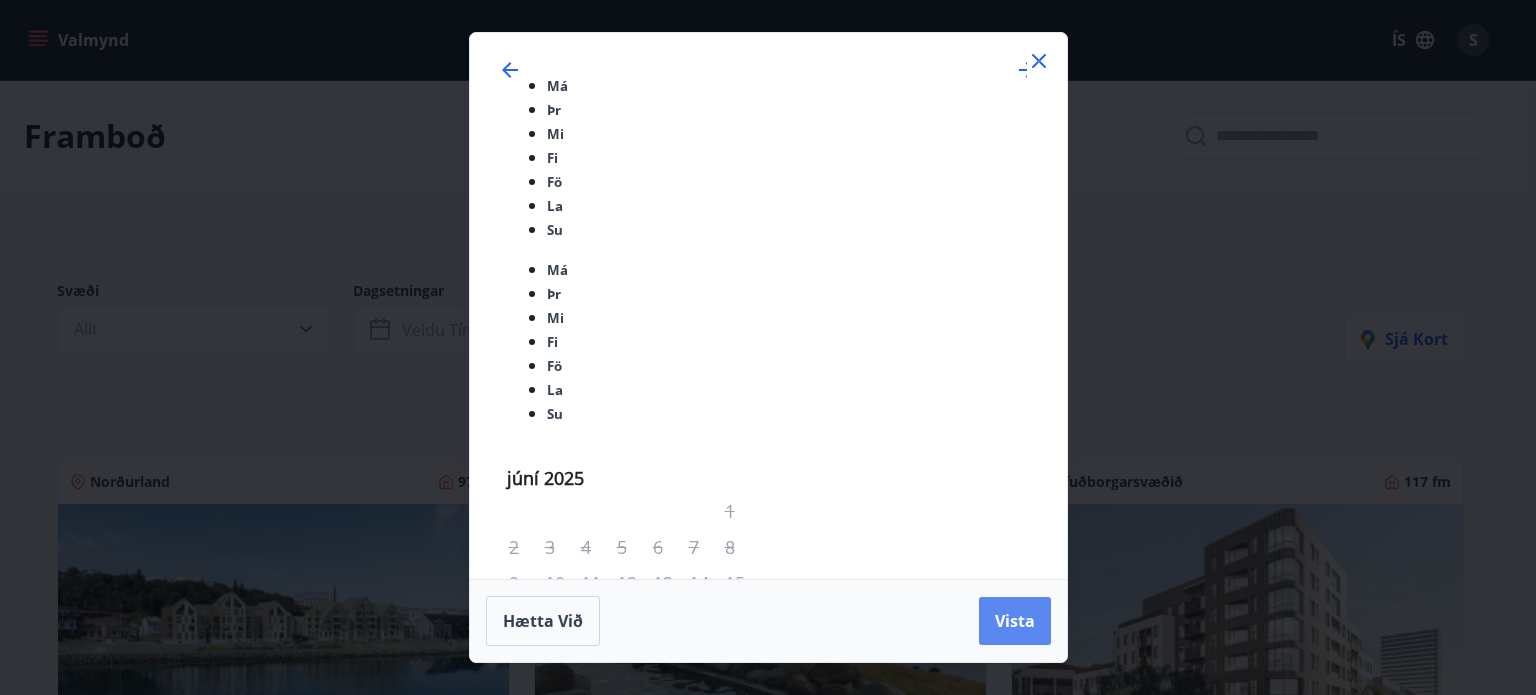 click on "Vista" at bounding box center [1015, 621] 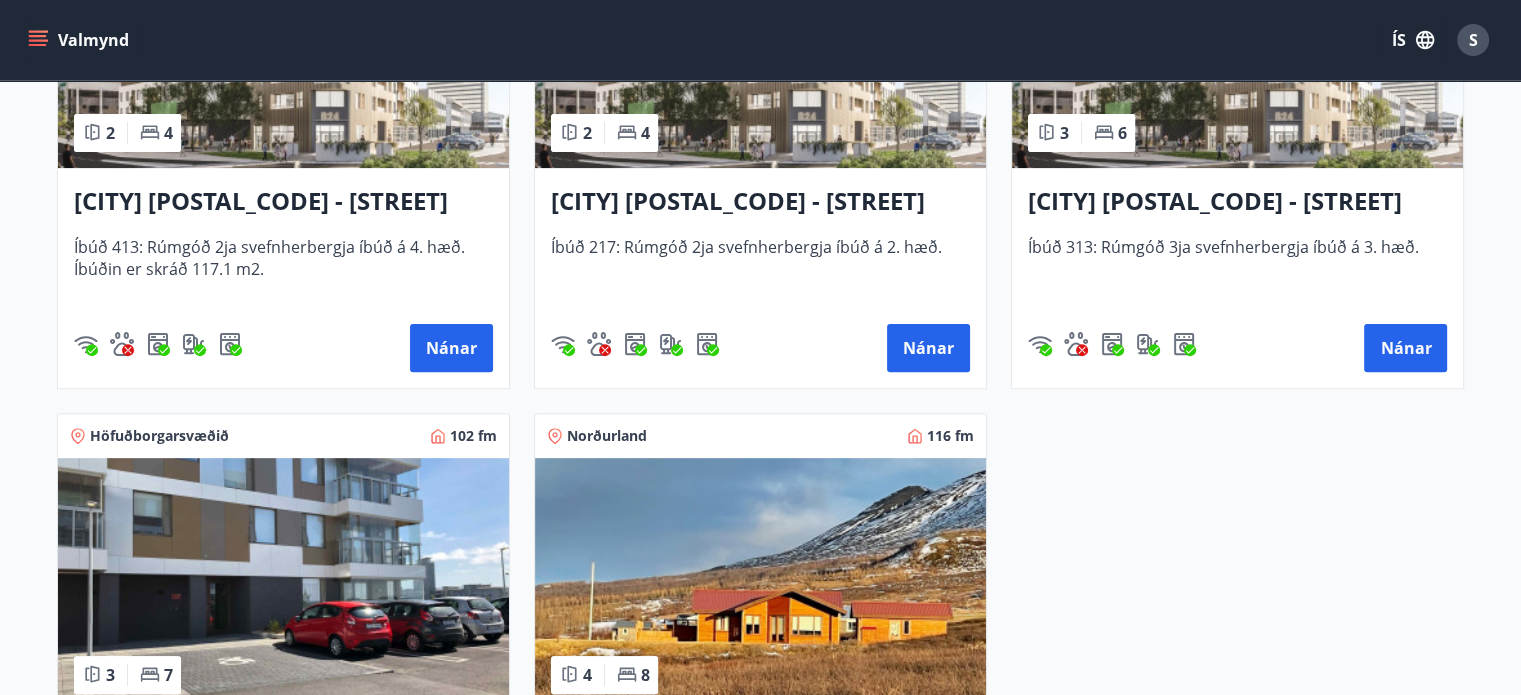 scroll, scrollTop: 500, scrollLeft: 0, axis: vertical 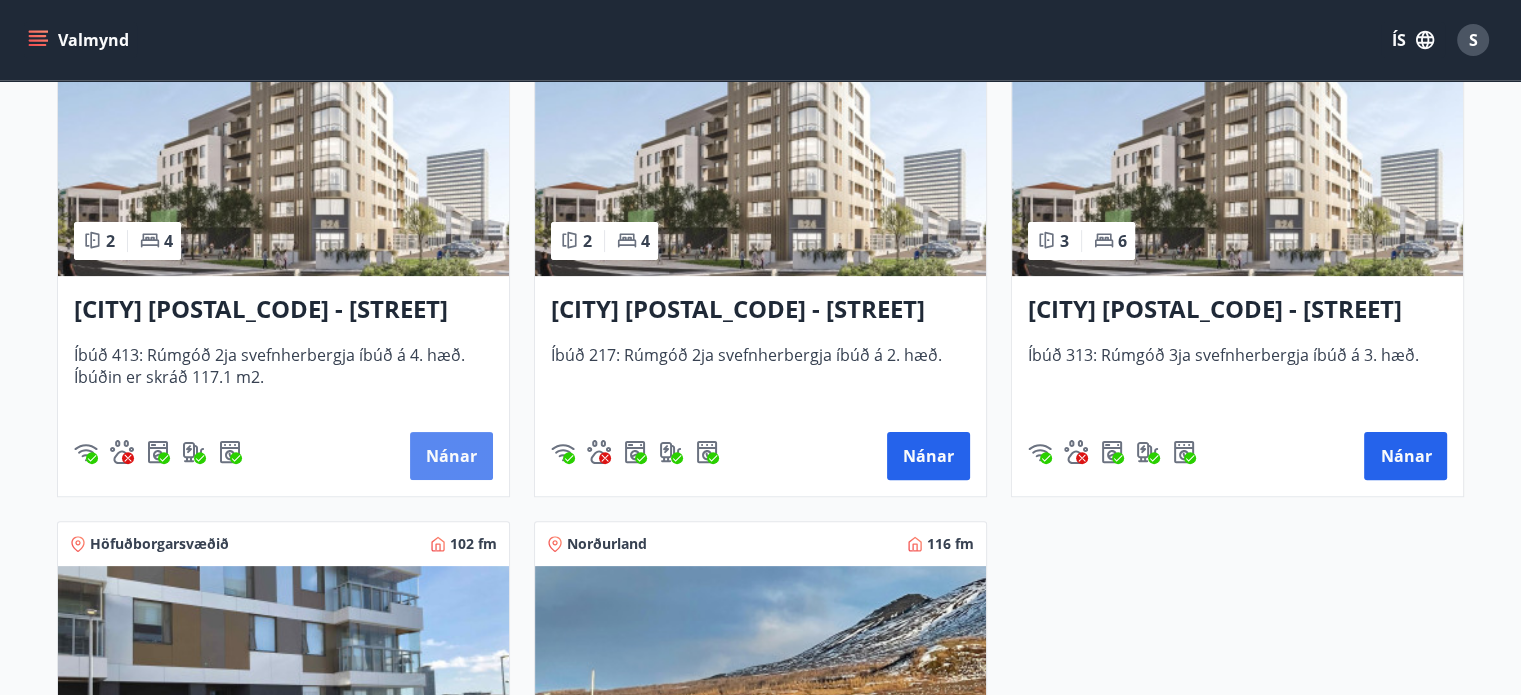 click on "Nánar" at bounding box center (451, 456) 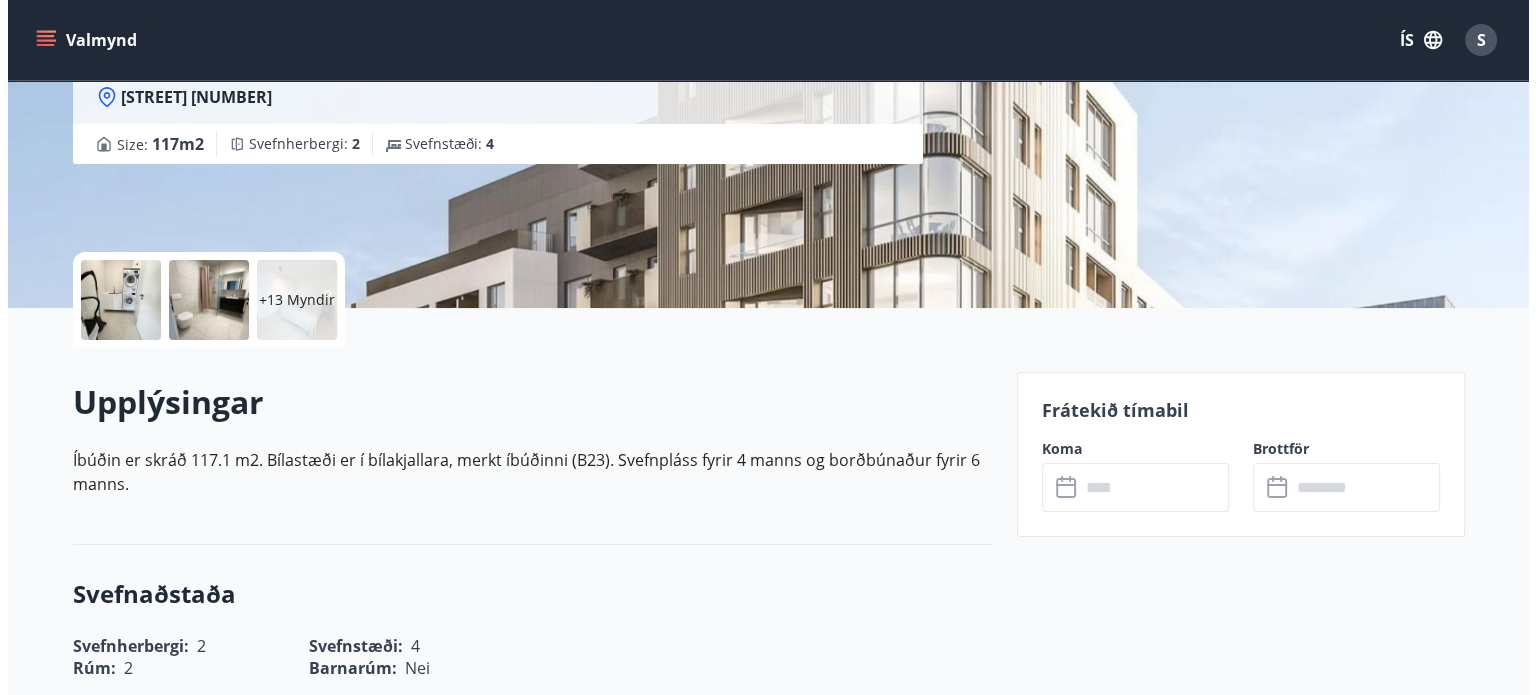scroll, scrollTop: 300, scrollLeft: 0, axis: vertical 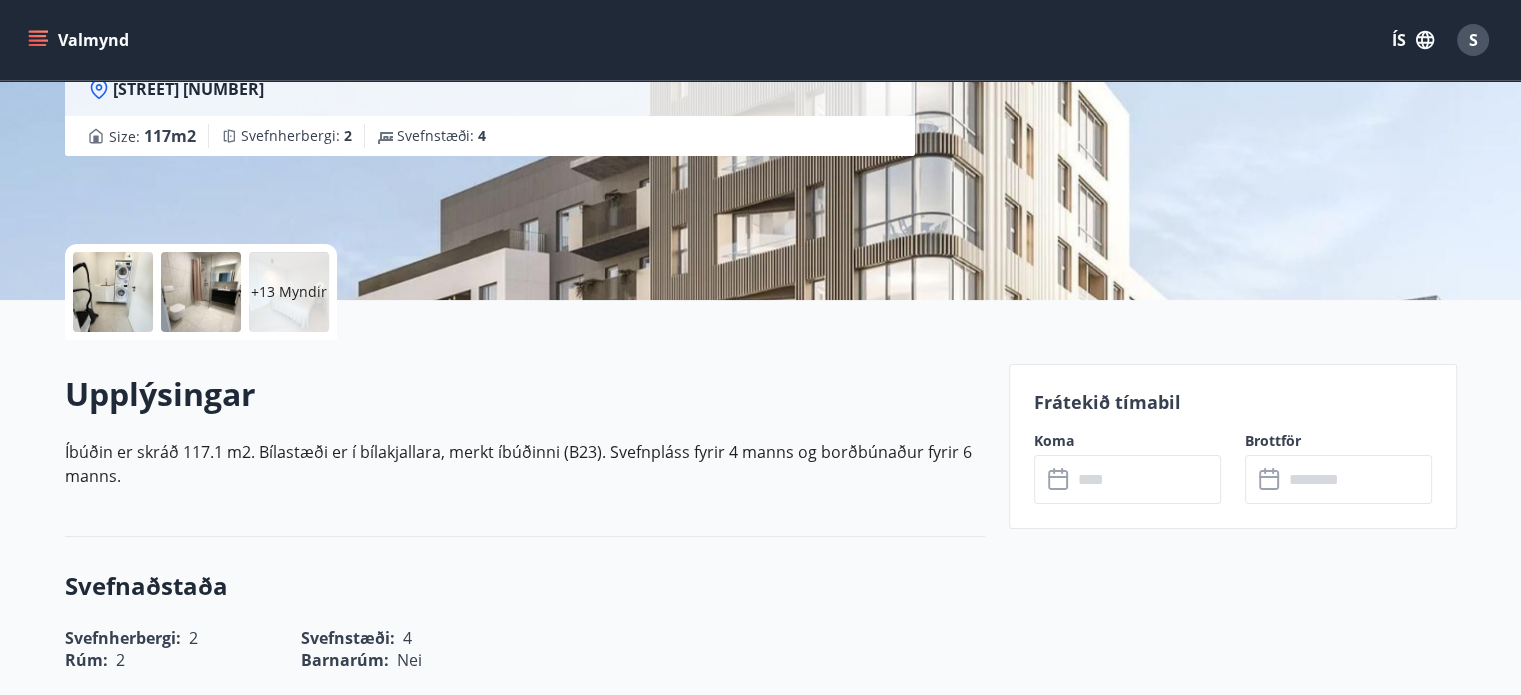 click on "+13 Myndir" at bounding box center (289, 292) 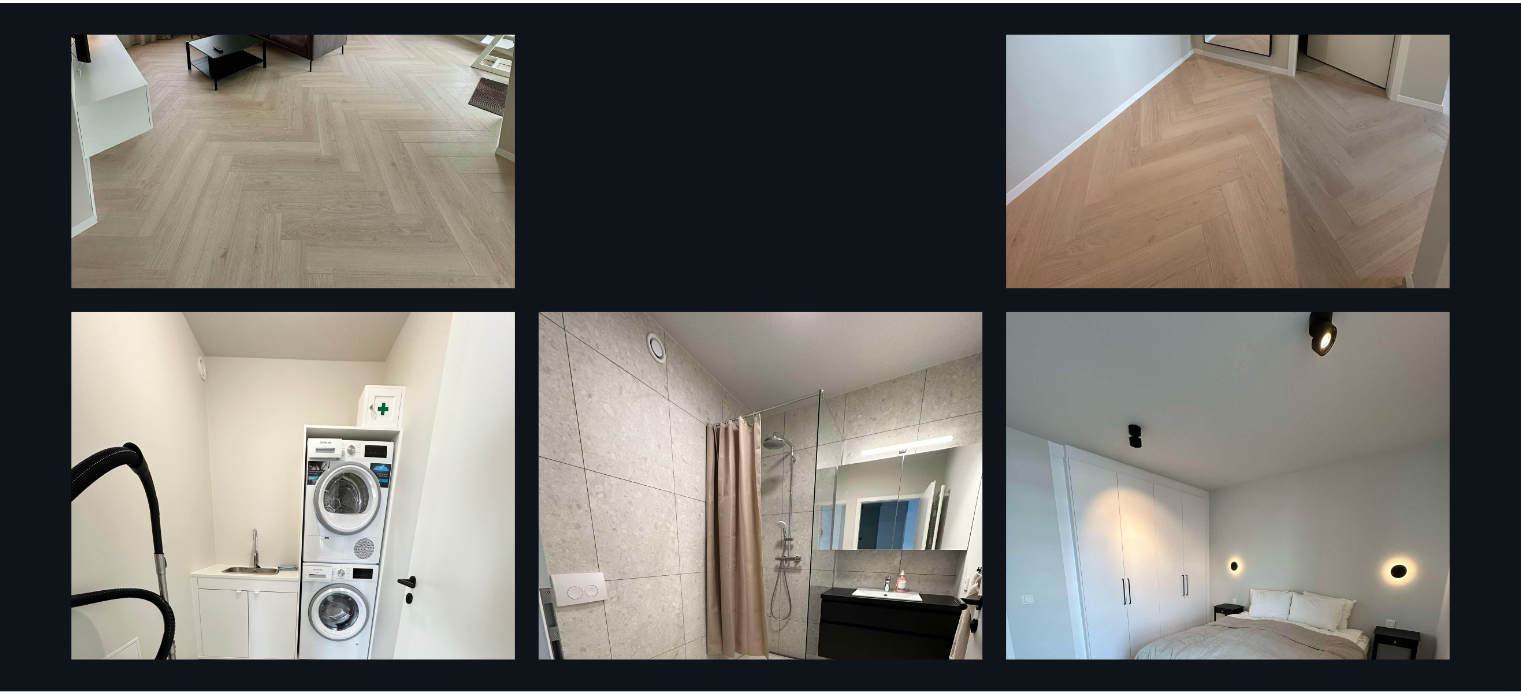scroll, scrollTop: 0, scrollLeft: 0, axis: both 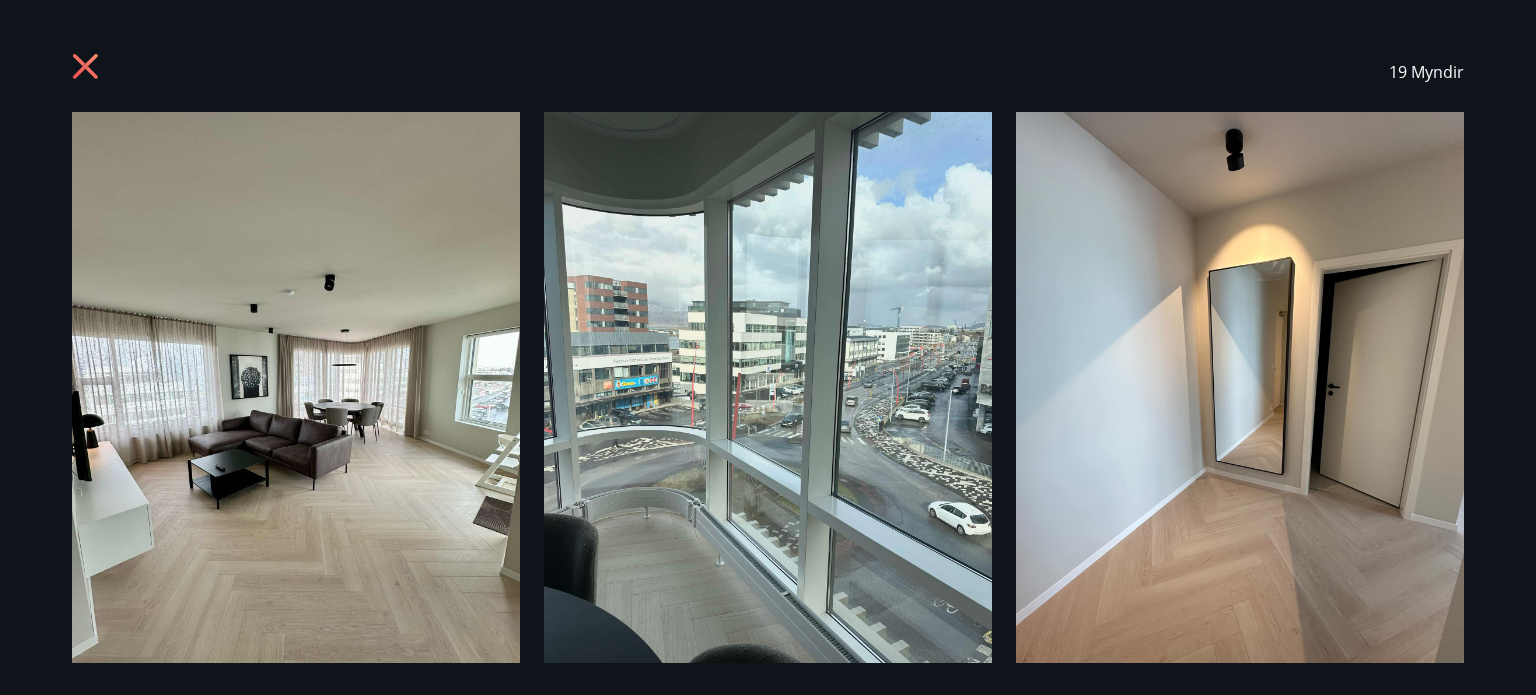 click at bounding box center [88, 69] 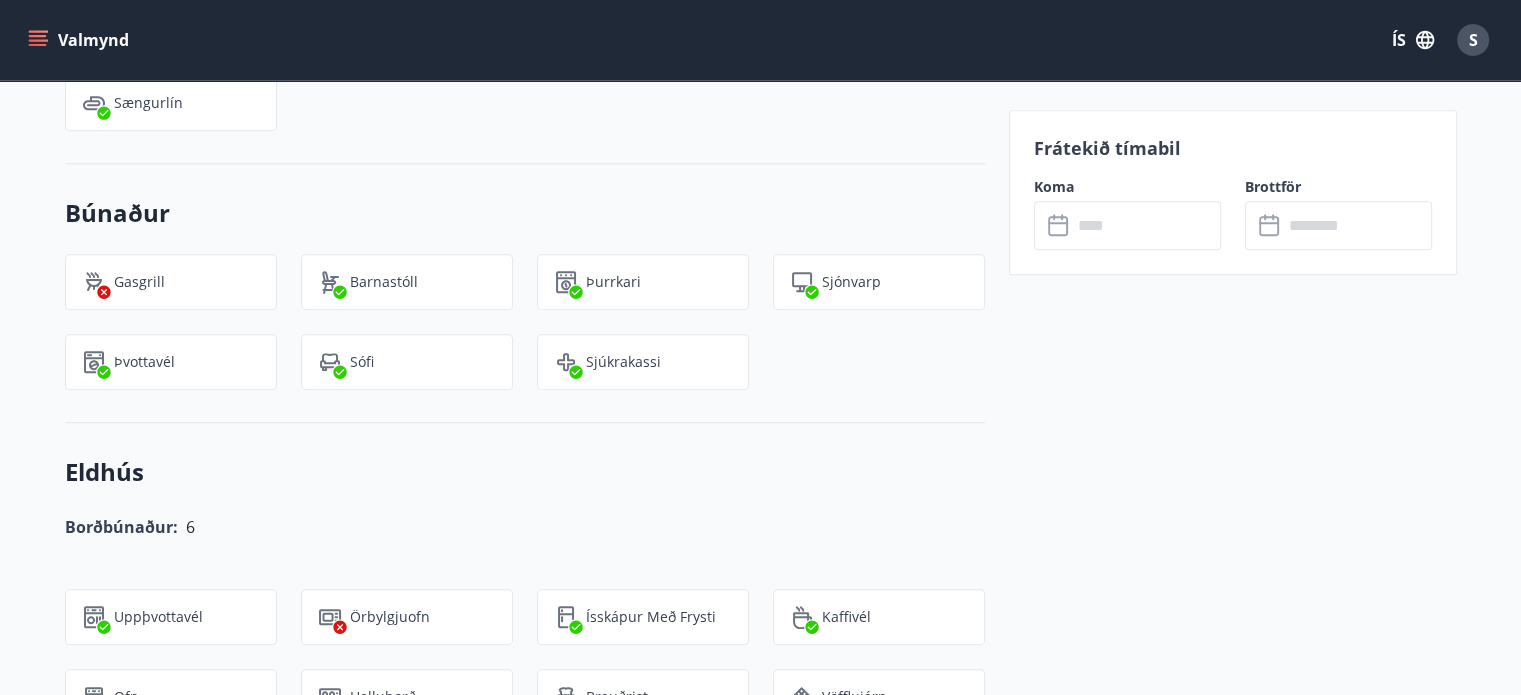scroll, scrollTop: 1400, scrollLeft: 0, axis: vertical 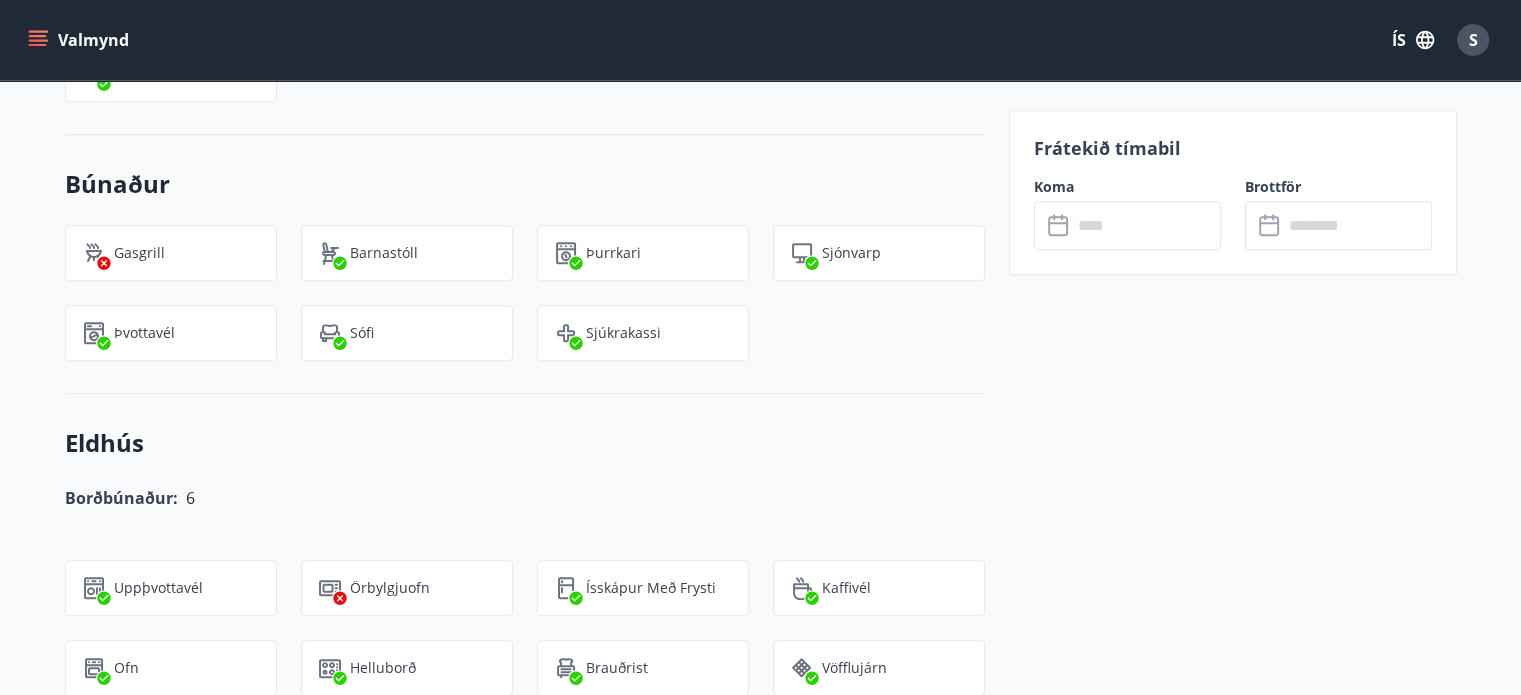 click at bounding box center (1146, 225) 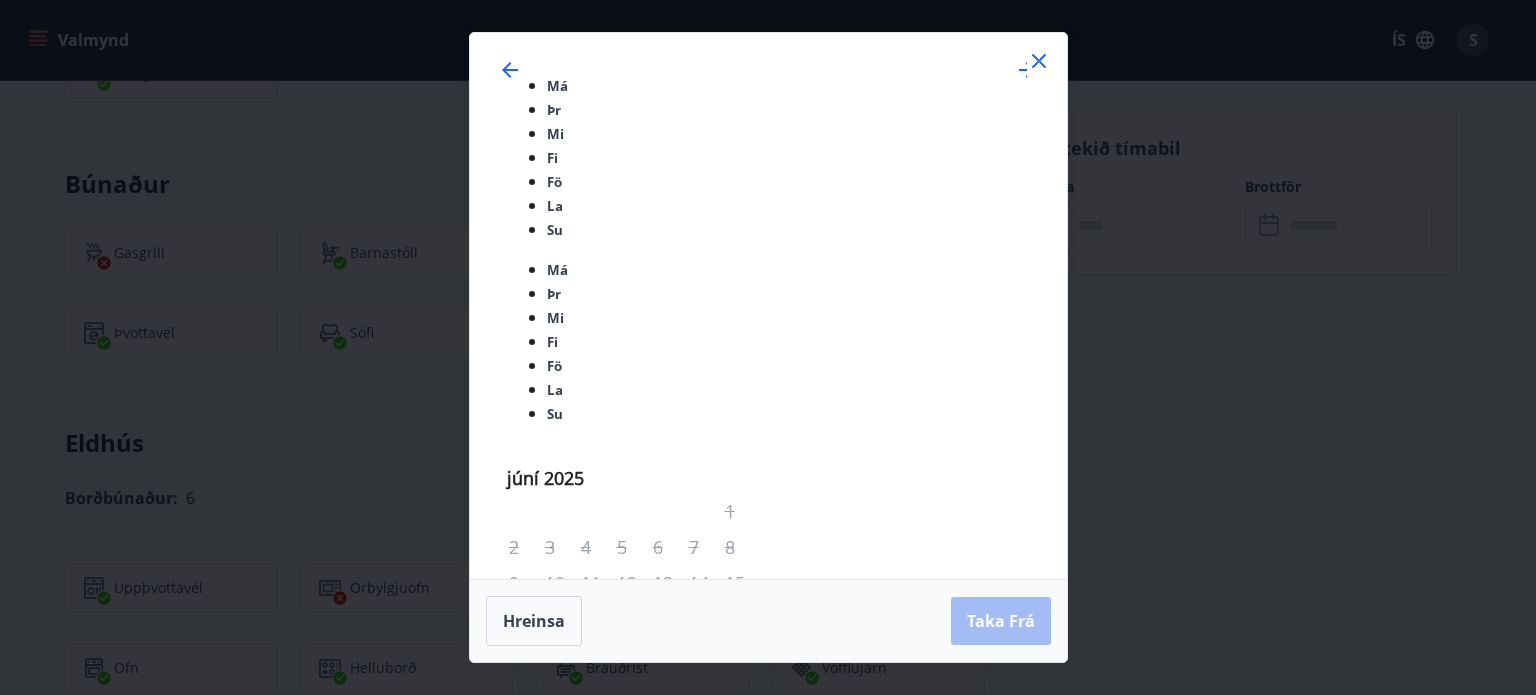 click on "28" at bounding box center [526, 983] 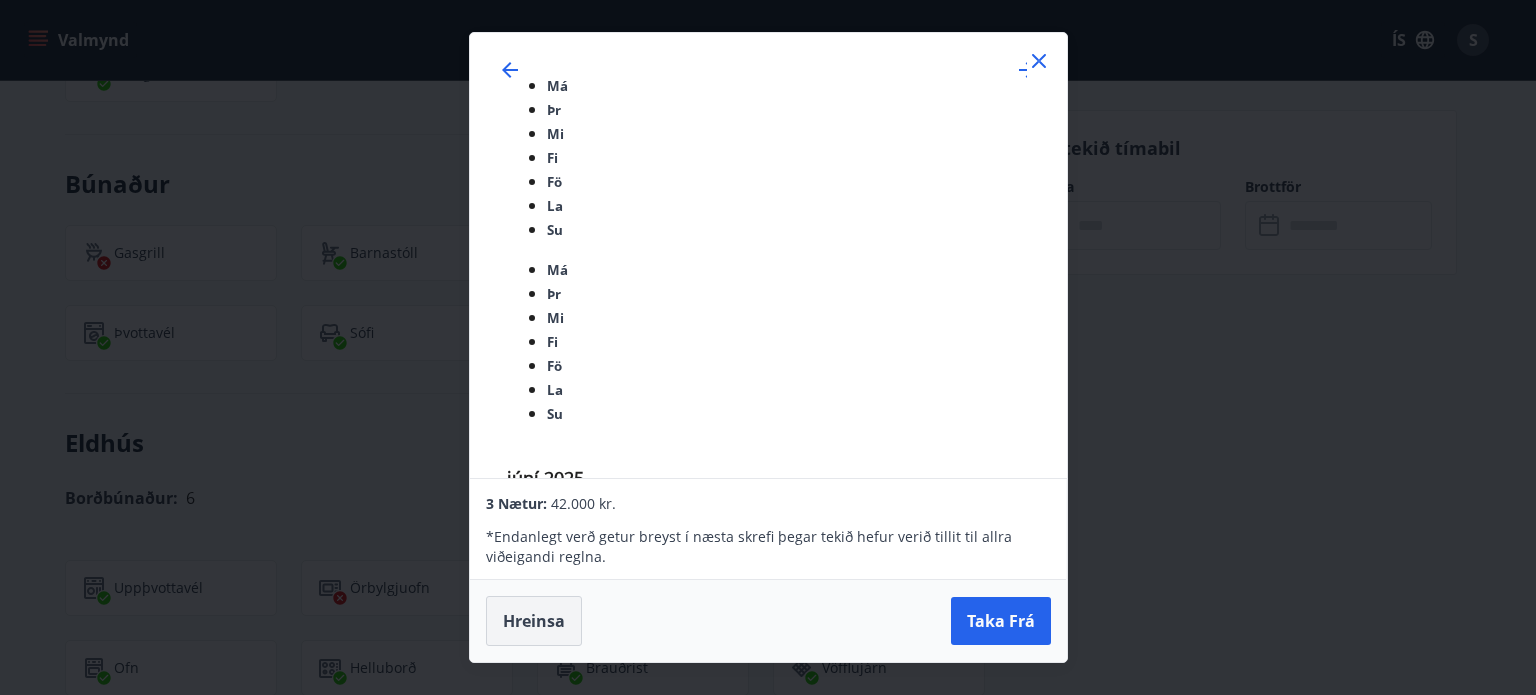 click on "Hreinsa" at bounding box center [534, 621] 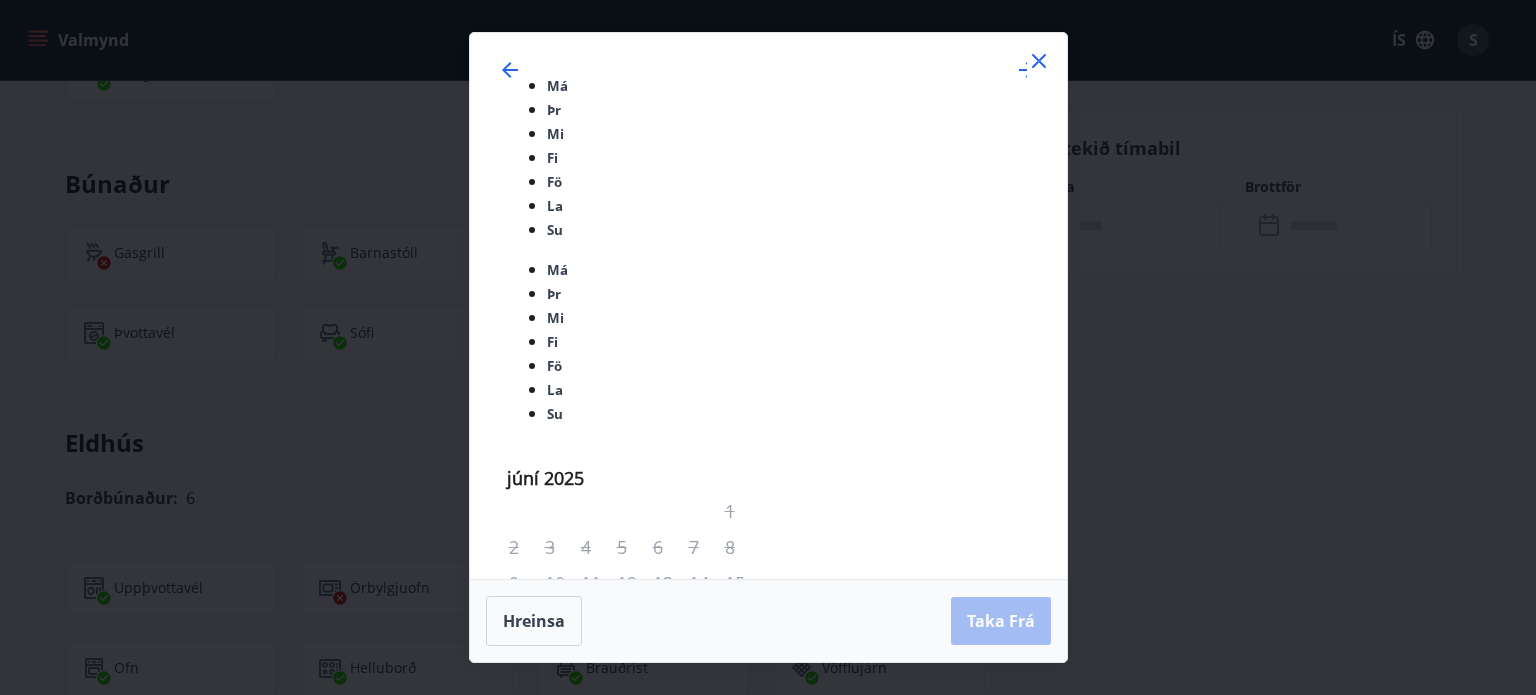 click at bounding box center [1039, 61] 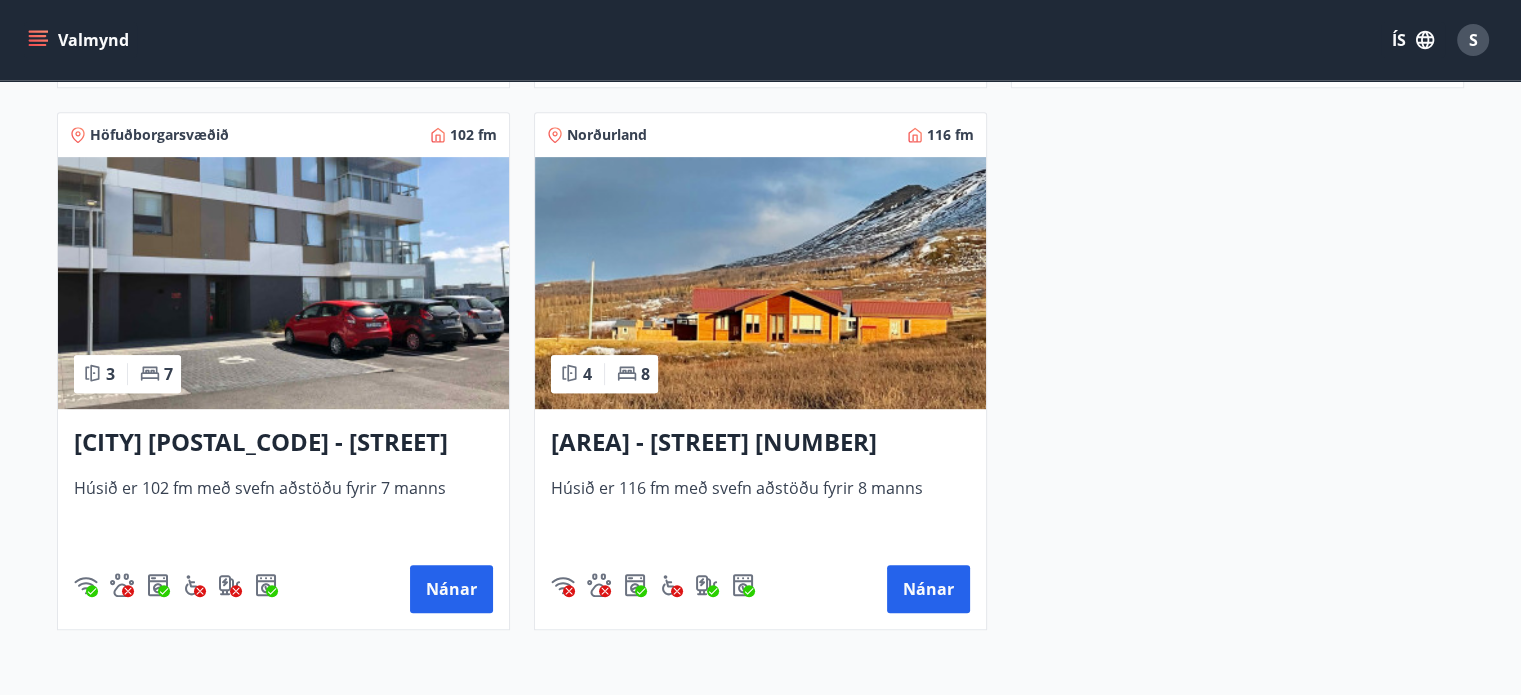 scroll, scrollTop: 927, scrollLeft: 0, axis: vertical 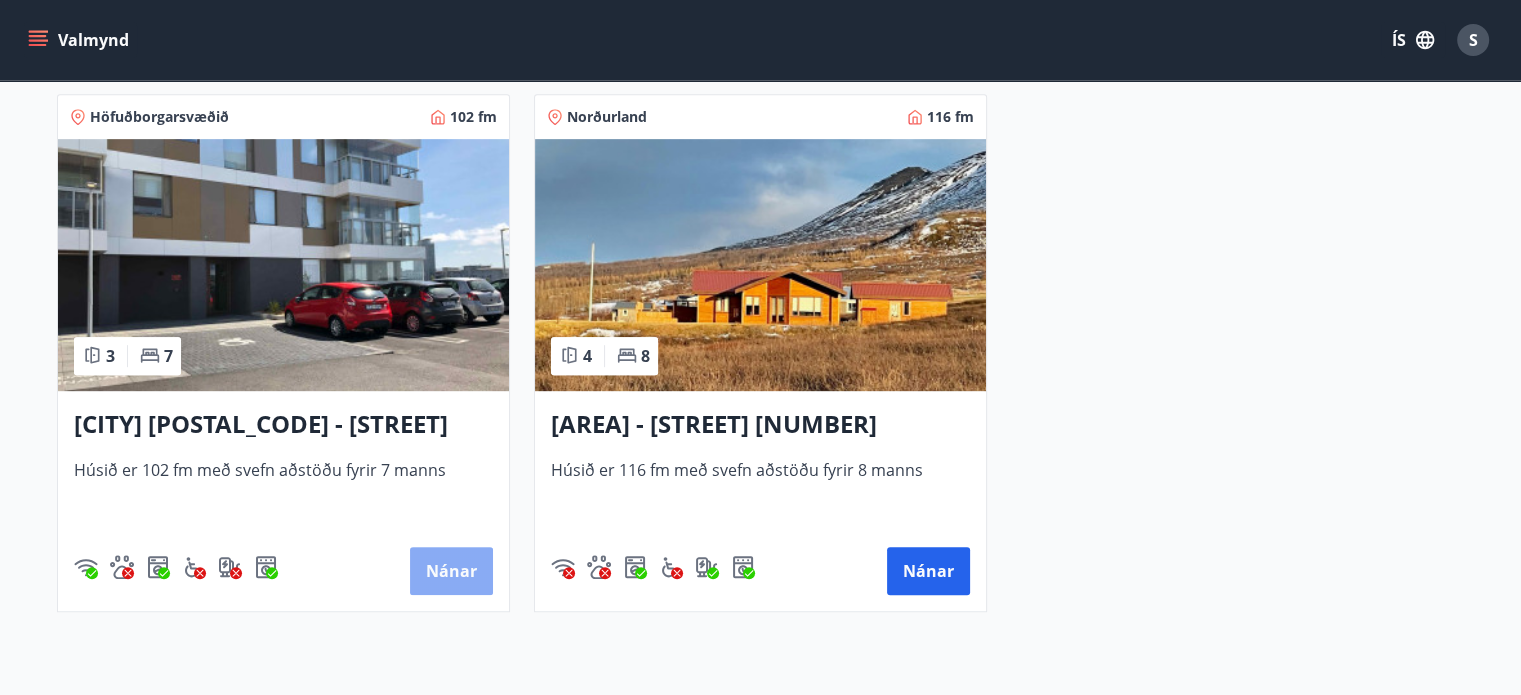 click on "Nánar" at bounding box center (451, 29) 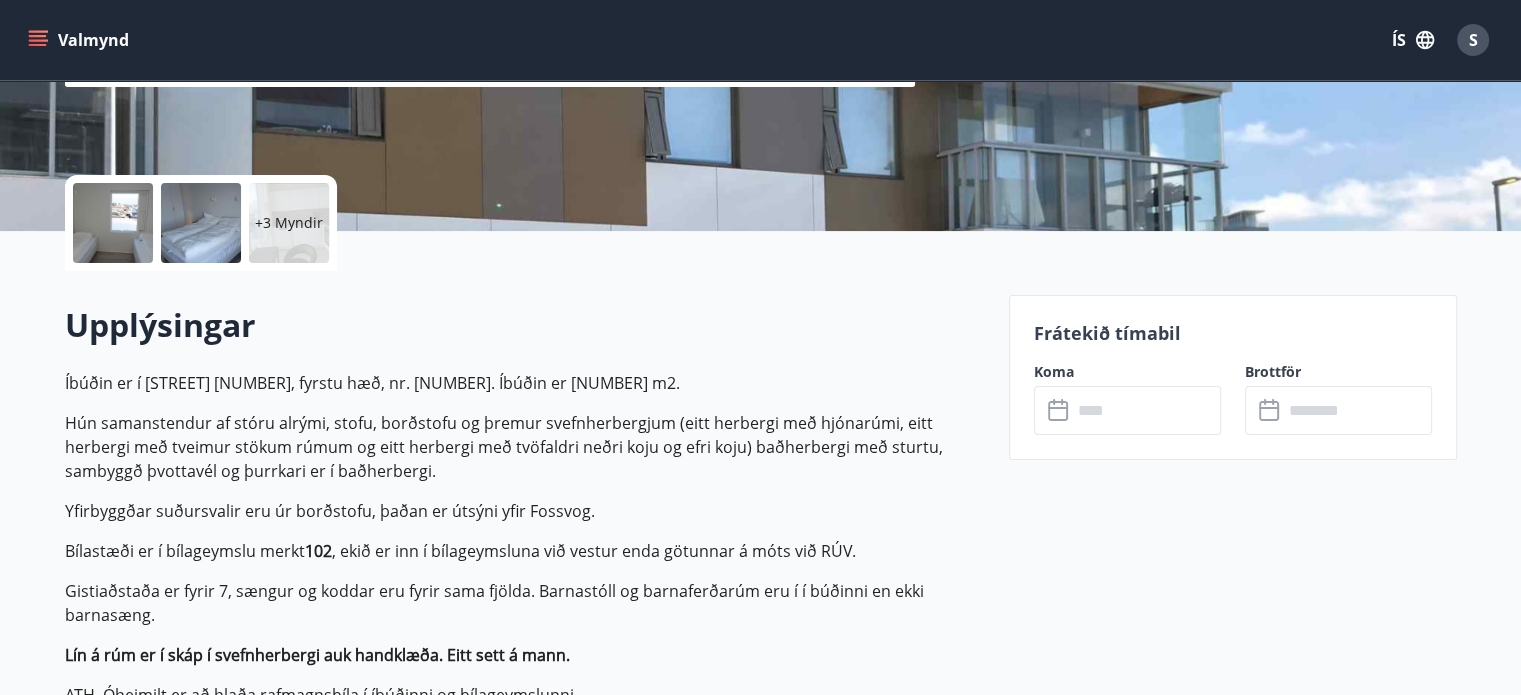 scroll, scrollTop: 400, scrollLeft: 0, axis: vertical 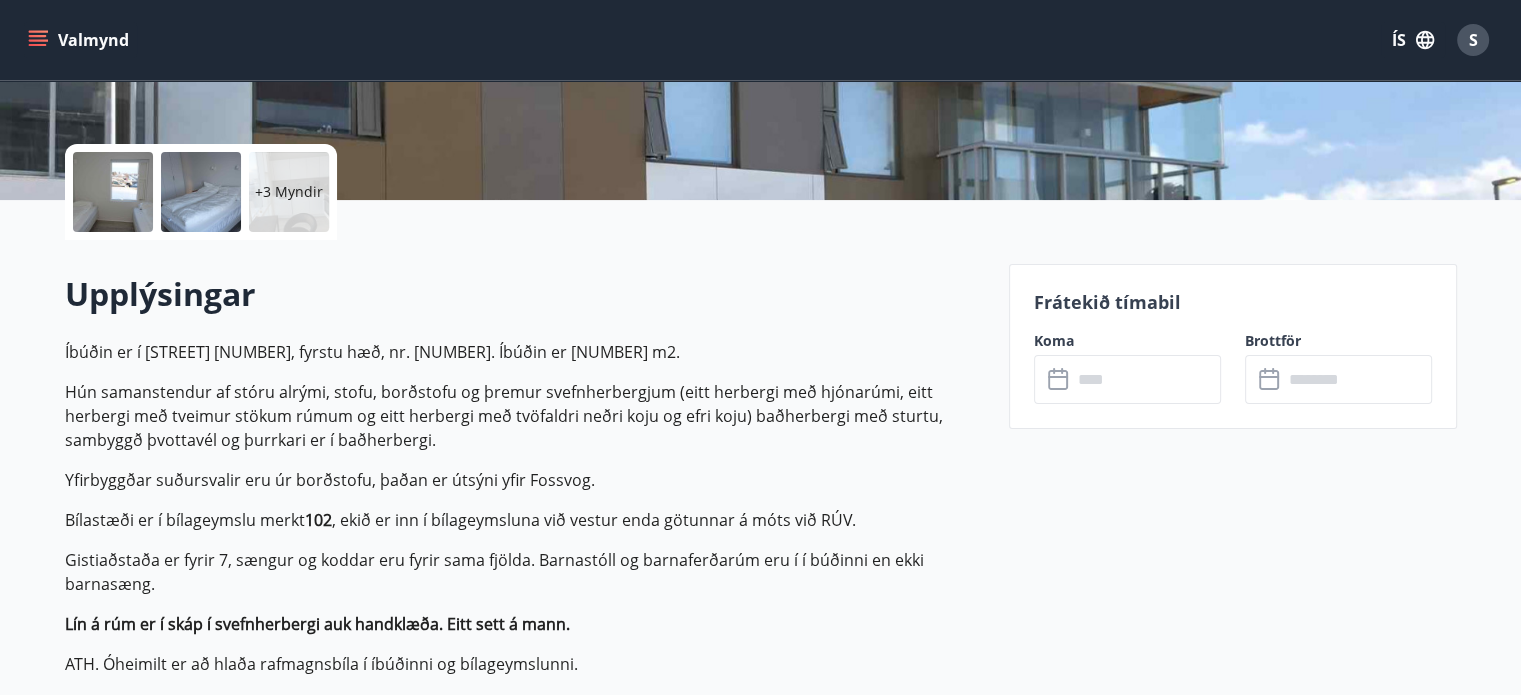 click at bounding box center (1146, 379) 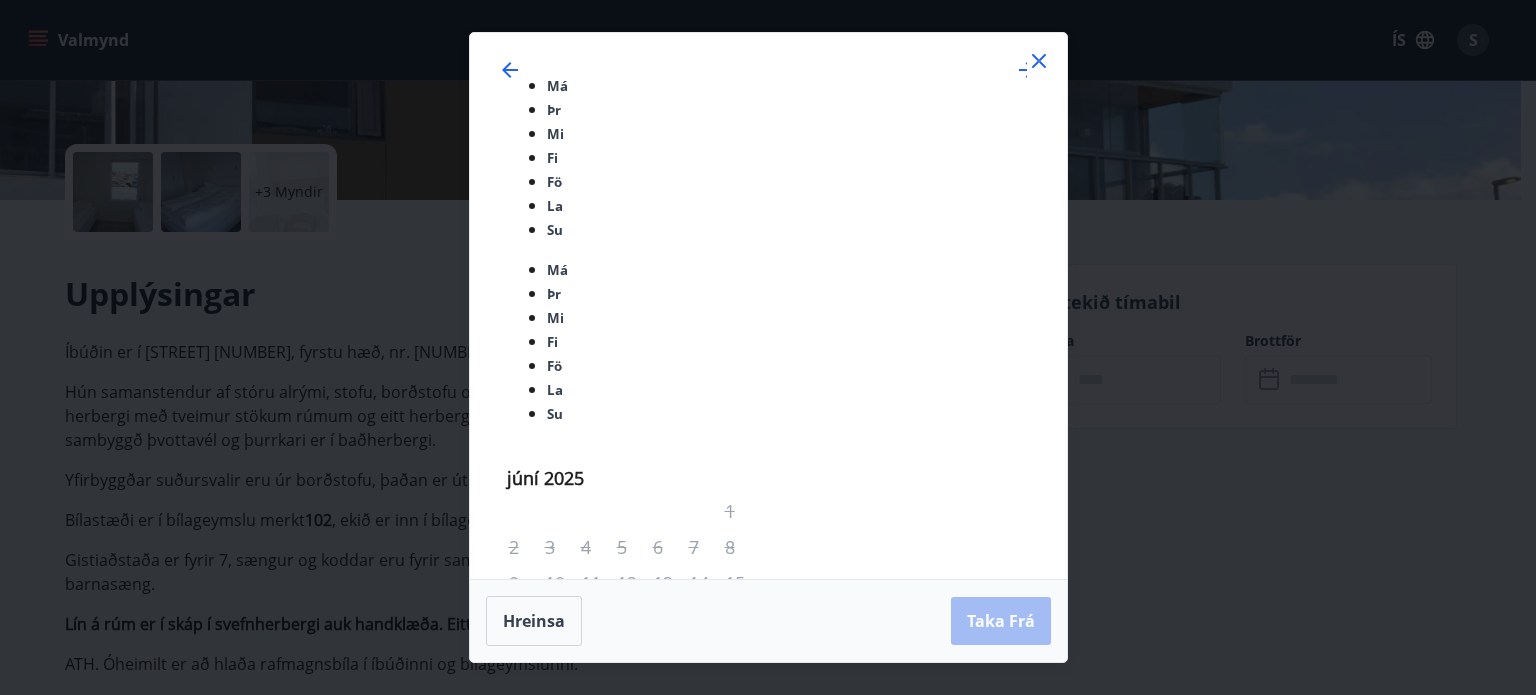 click at bounding box center (1039, 61) 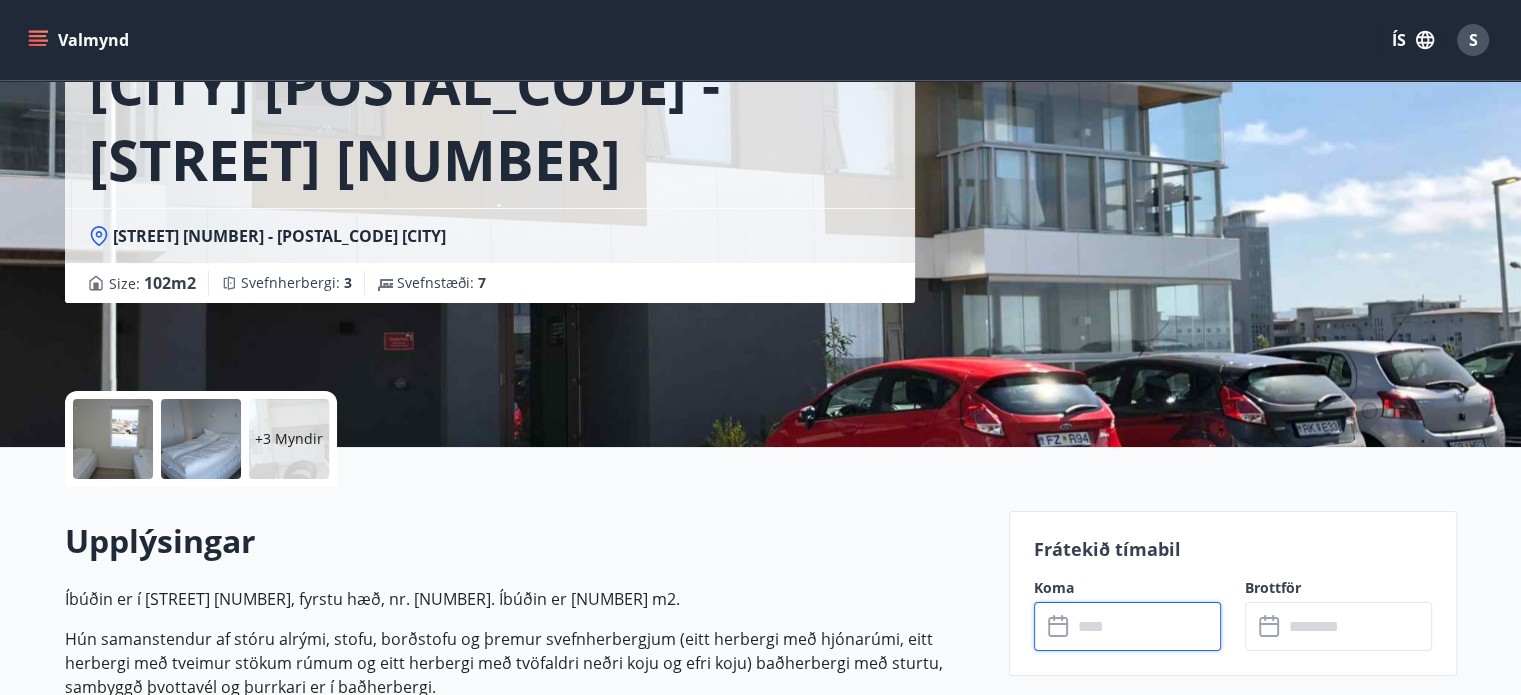 scroll, scrollTop: 0, scrollLeft: 0, axis: both 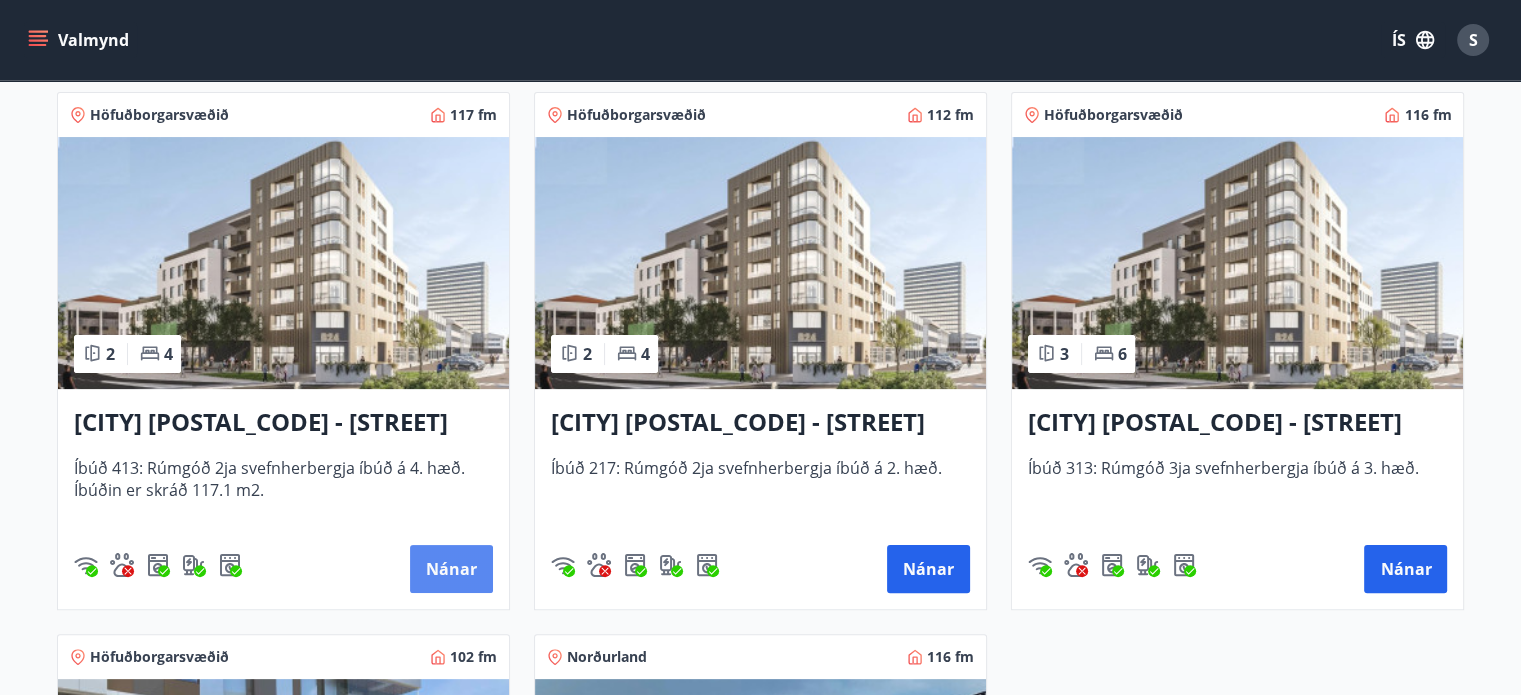 click on "Nánar" at bounding box center [451, 569] 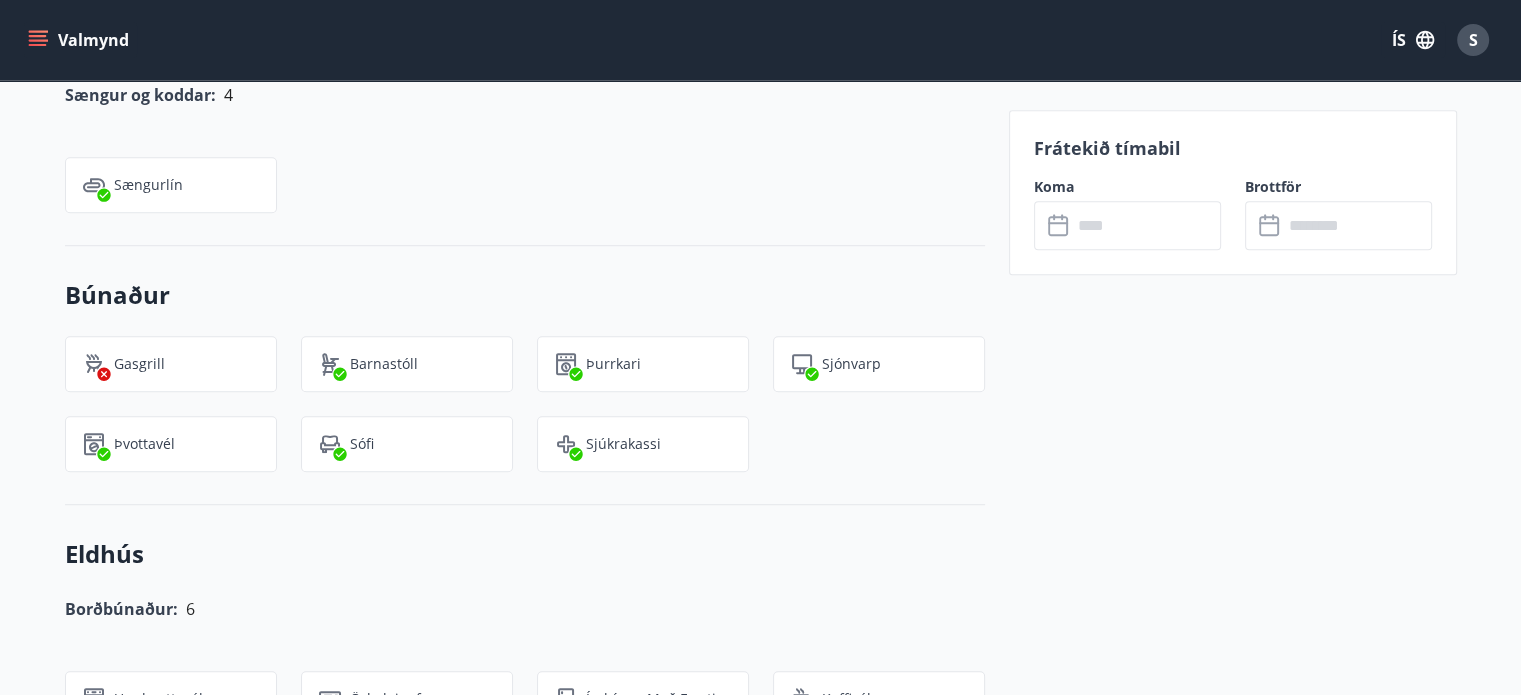 scroll, scrollTop: 1300, scrollLeft: 0, axis: vertical 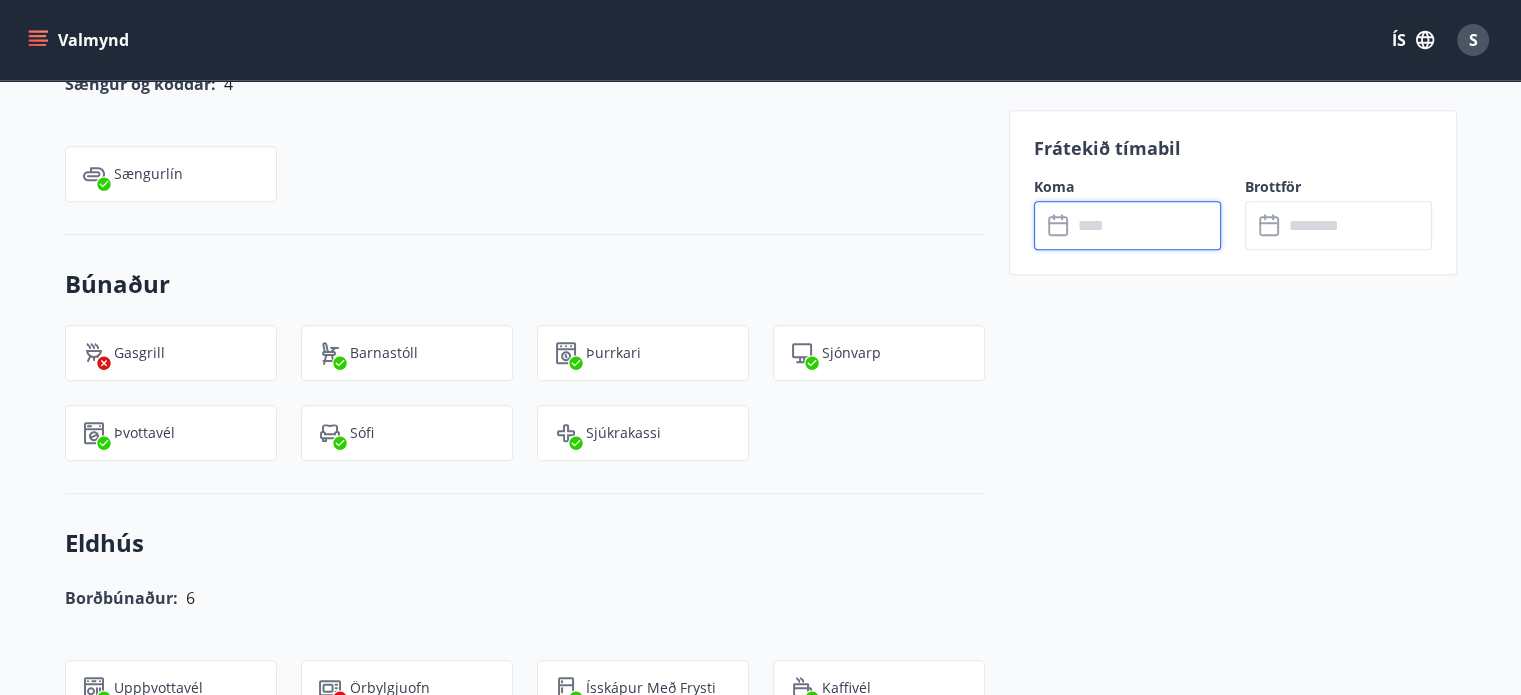 click at bounding box center (1146, 225) 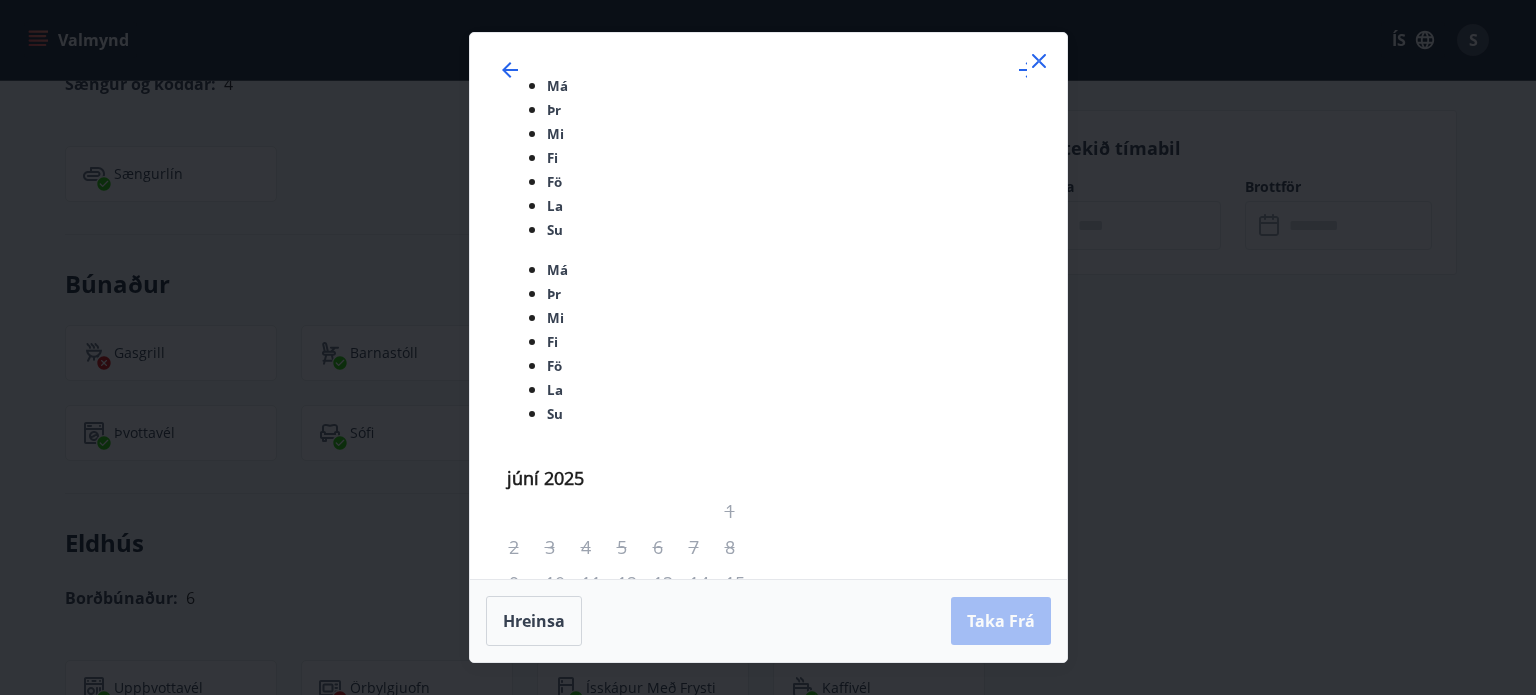 click on "28" at bounding box center (526, 983) 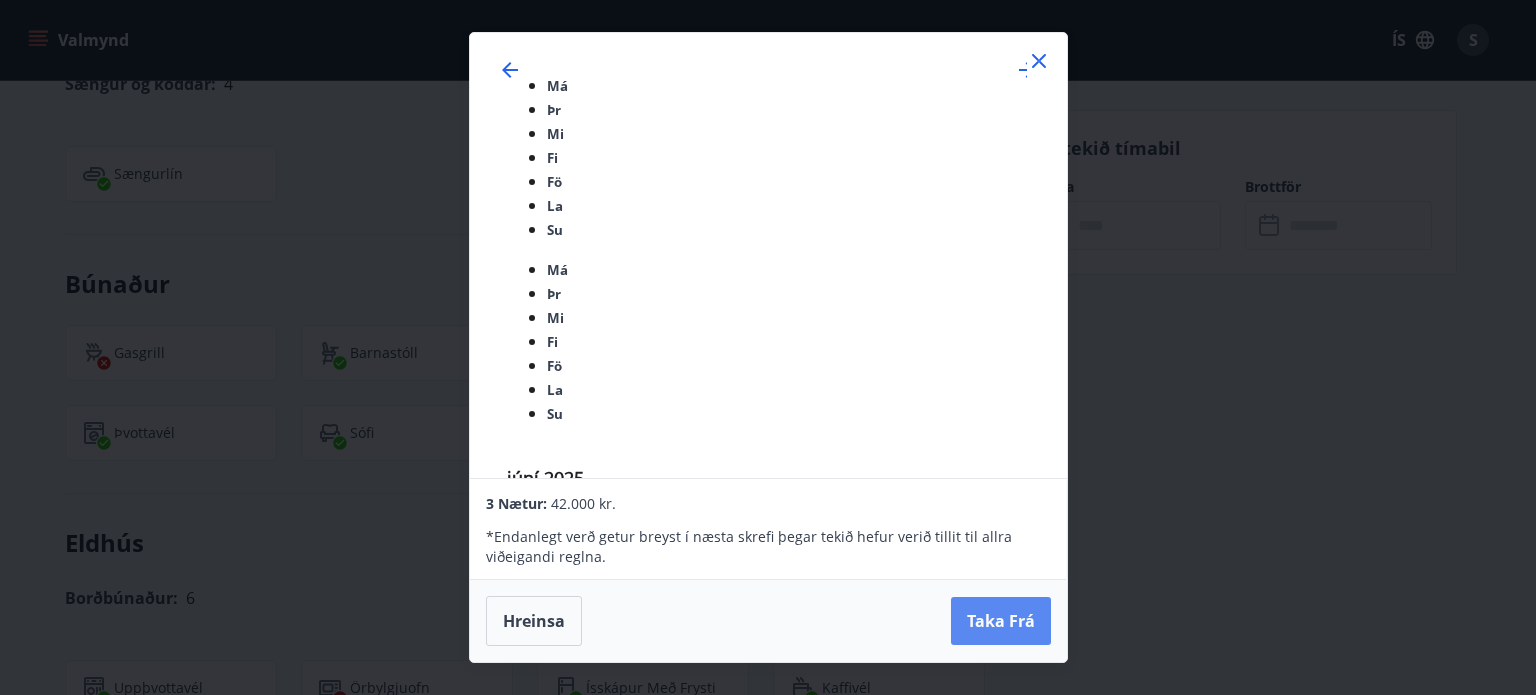 click on "Taka Frá" at bounding box center [1001, 621] 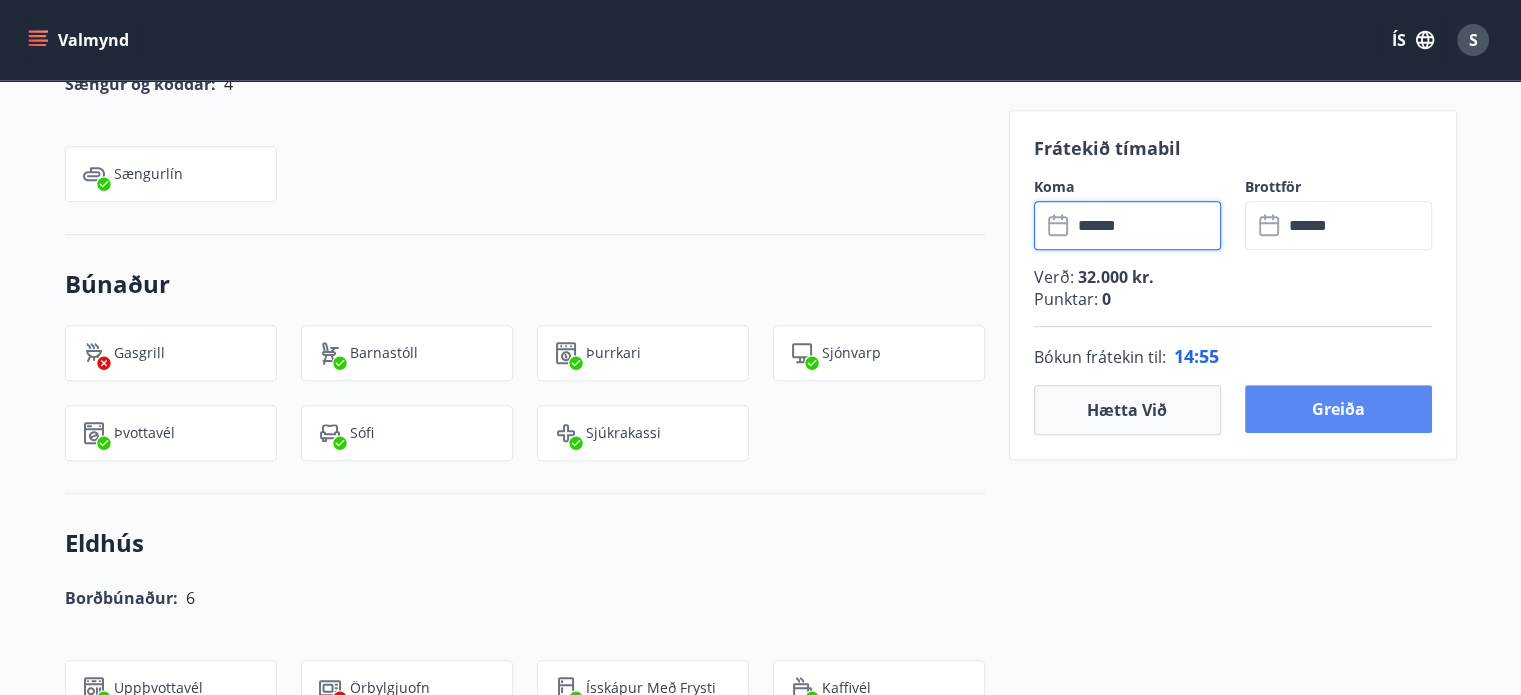 click on "Greiða" at bounding box center [1338, 409] 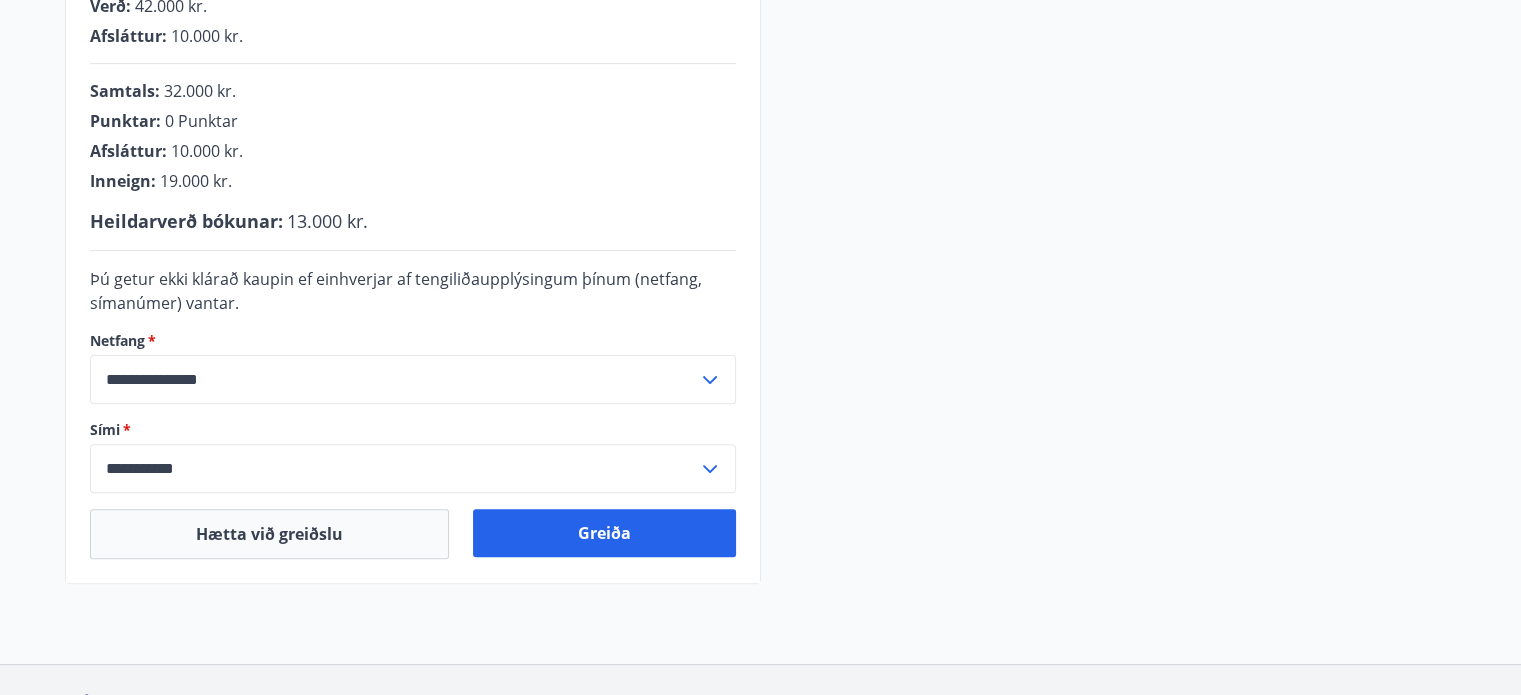 scroll, scrollTop: 585, scrollLeft: 0, axis: vertical 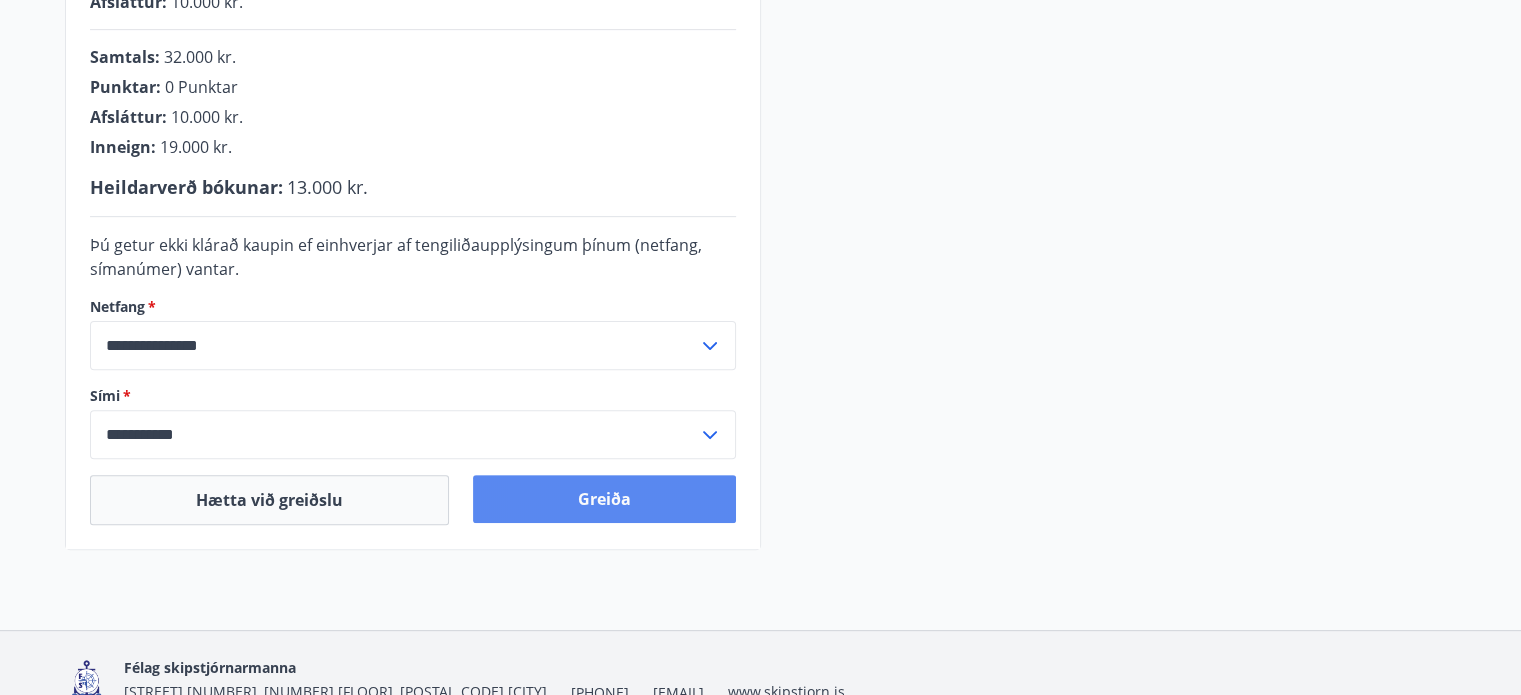 click on "Greiða" at bounding box center (604, 499) 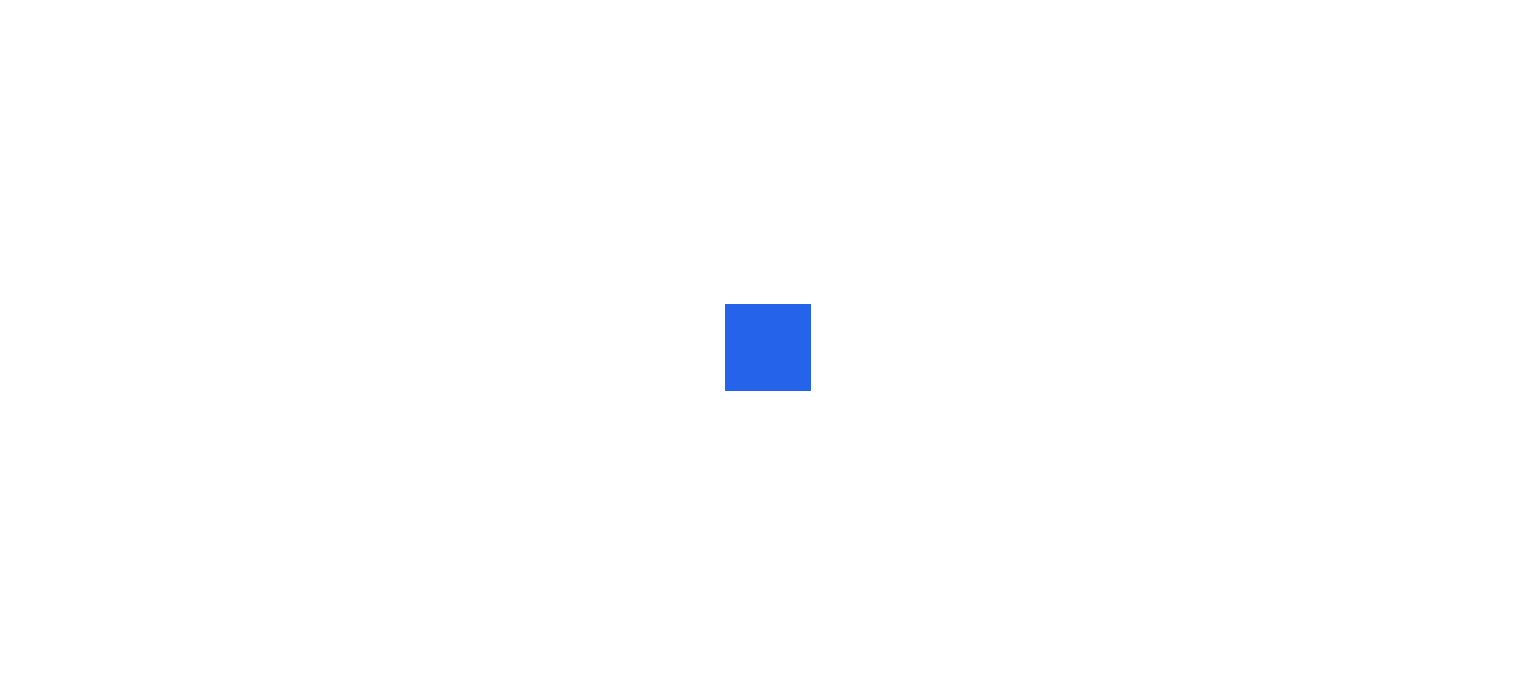 scroll, scrollTop: 0, scrollLeft: 0, axis: both 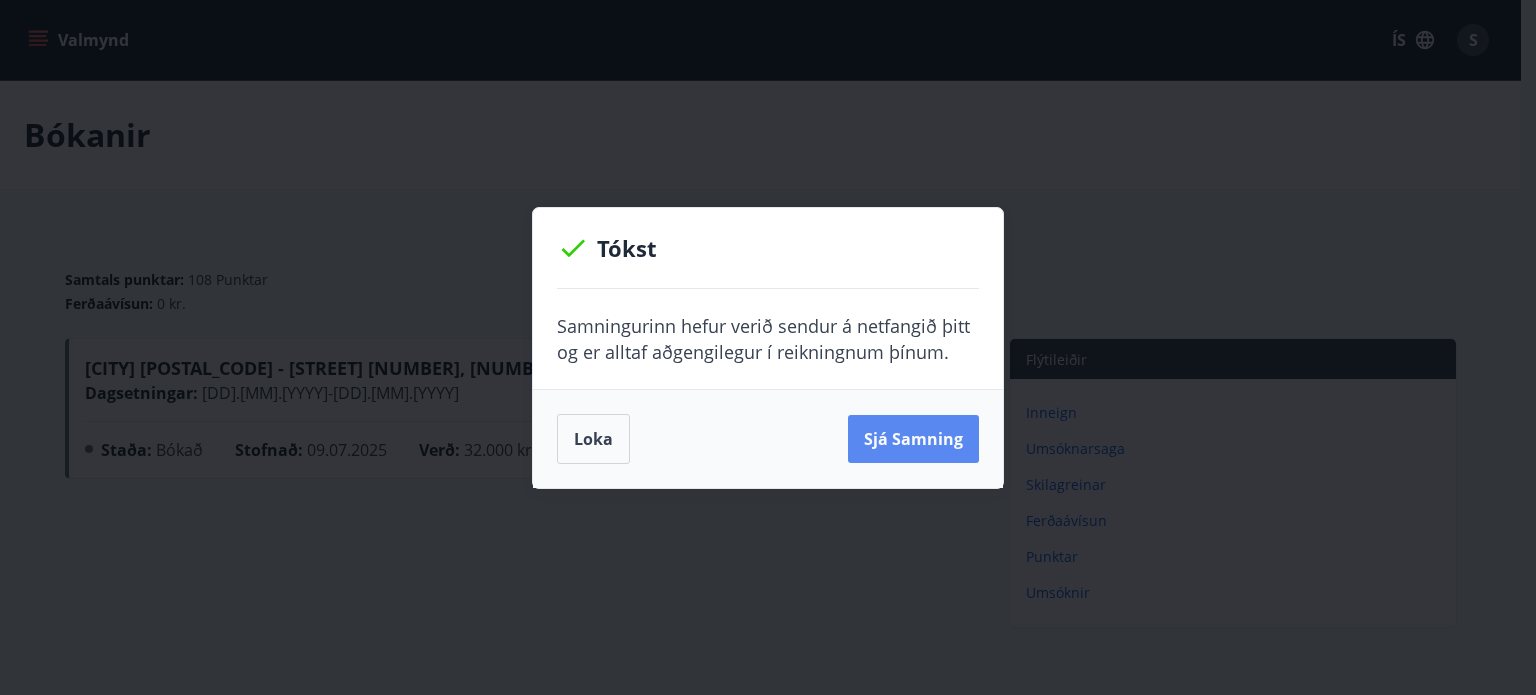 click on "Sjá samning" at bounding box center [913, 439] 